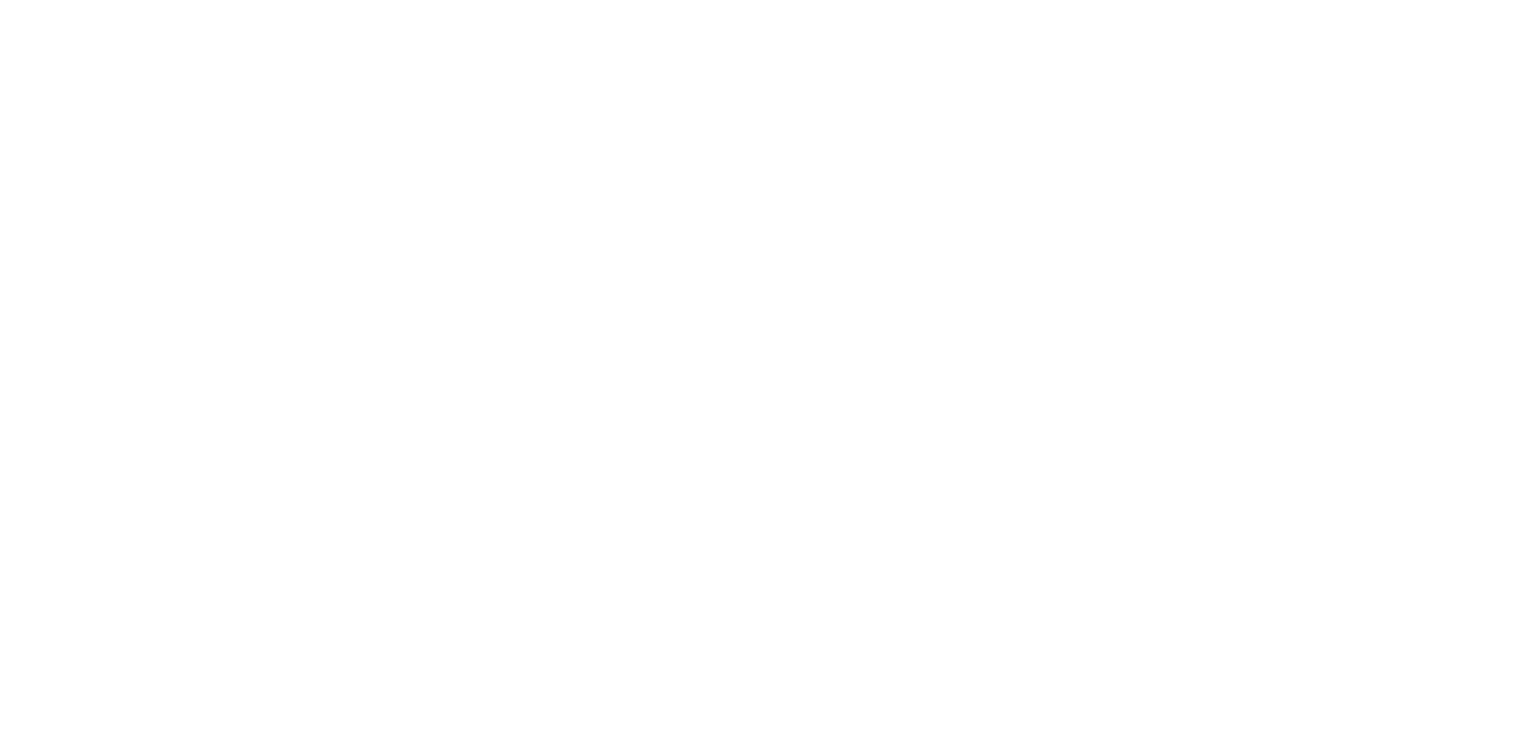 scroll, scrollTop: 0, scrollLeft: 0, axis: both 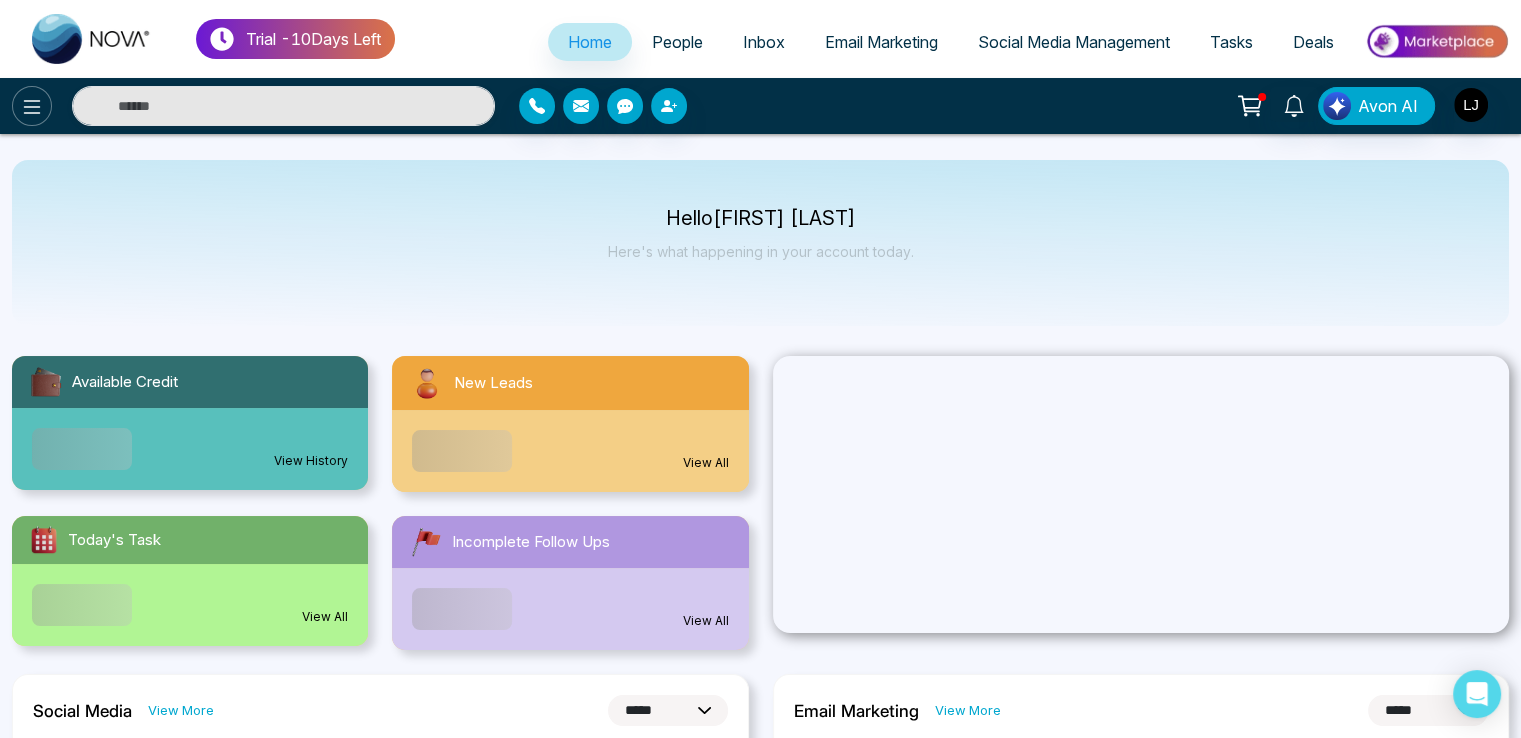 click 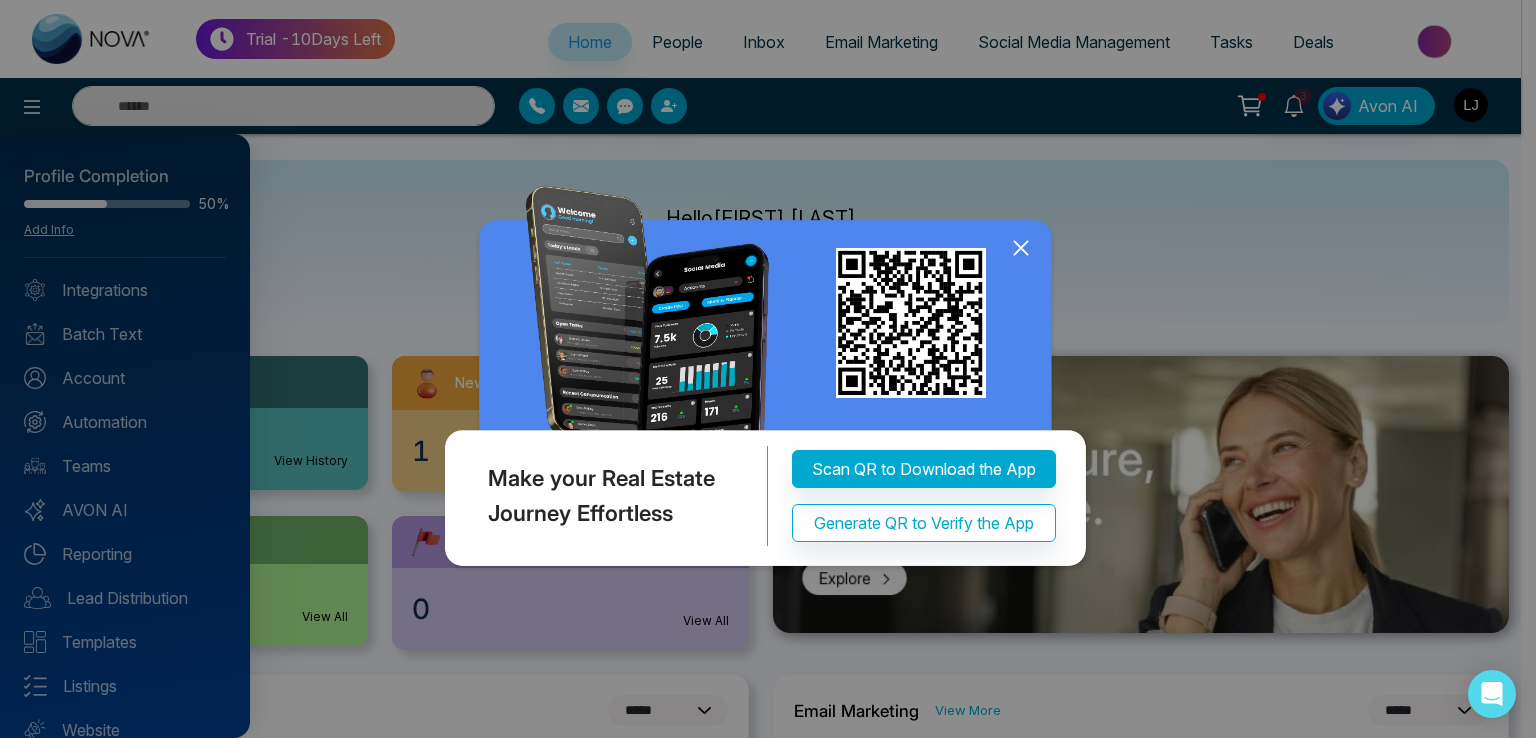 click 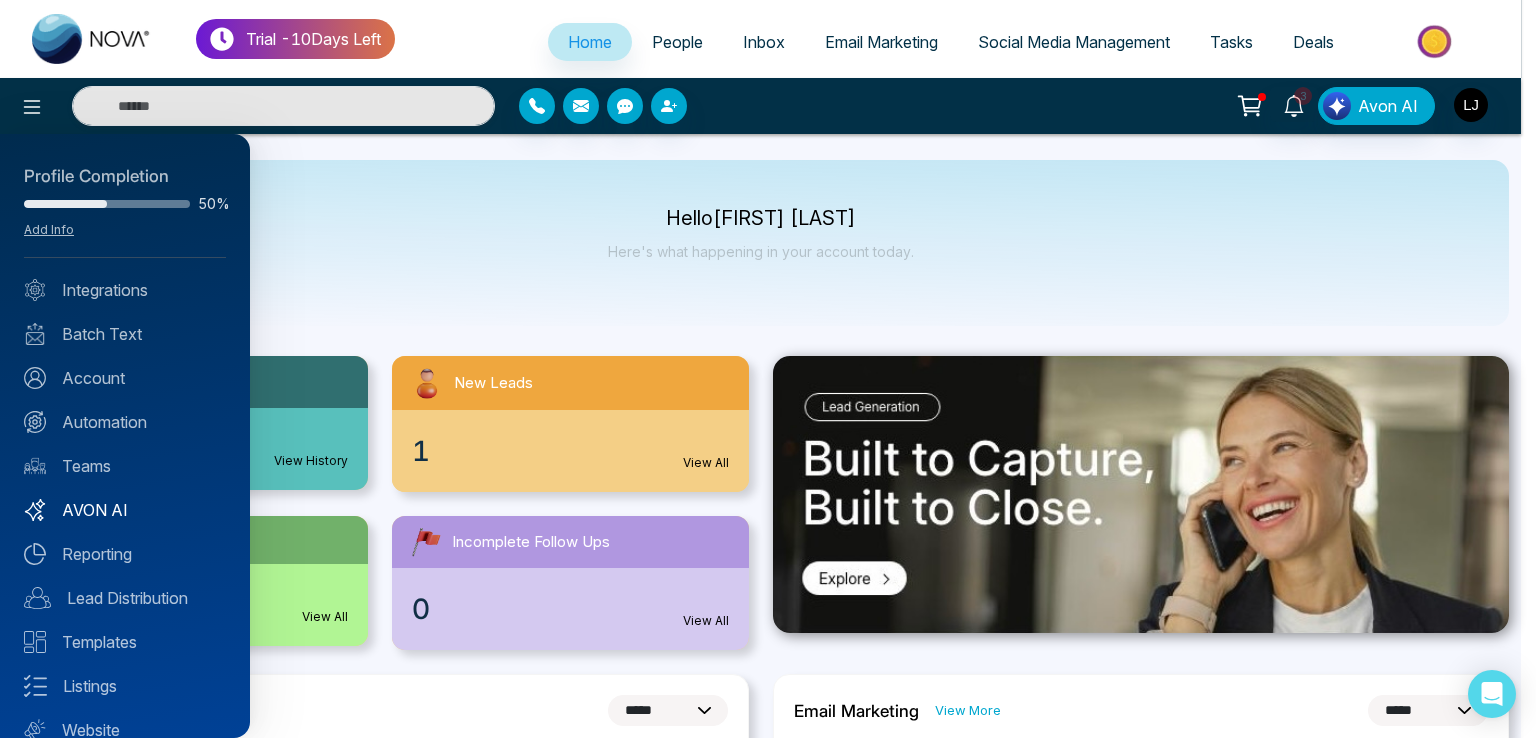 click on "AVON AI" at bounding box center [125, 510] 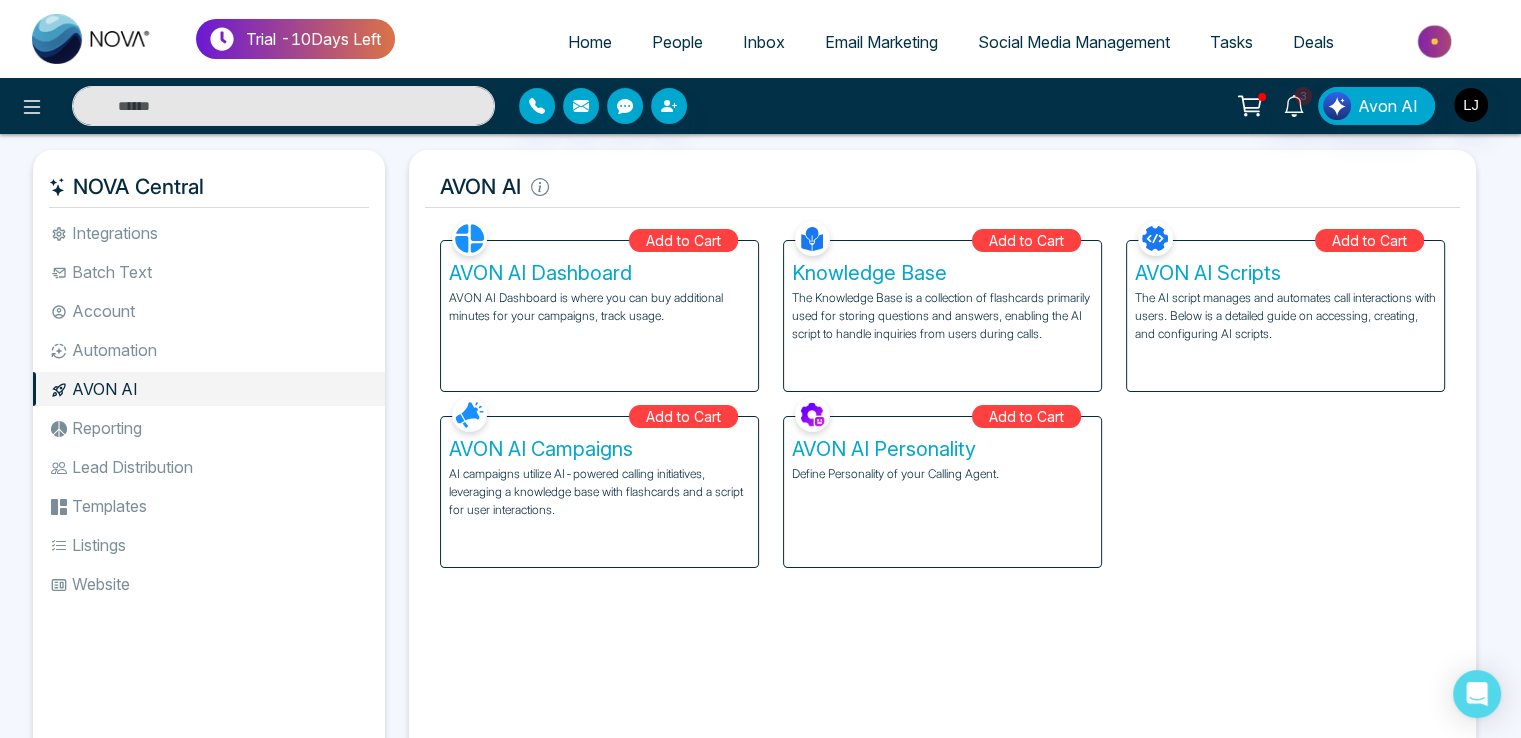 click on "AVON AI Dashboard is where you can buy additional minutes for your campaigns, track usage." at bounding box center (599, 307) 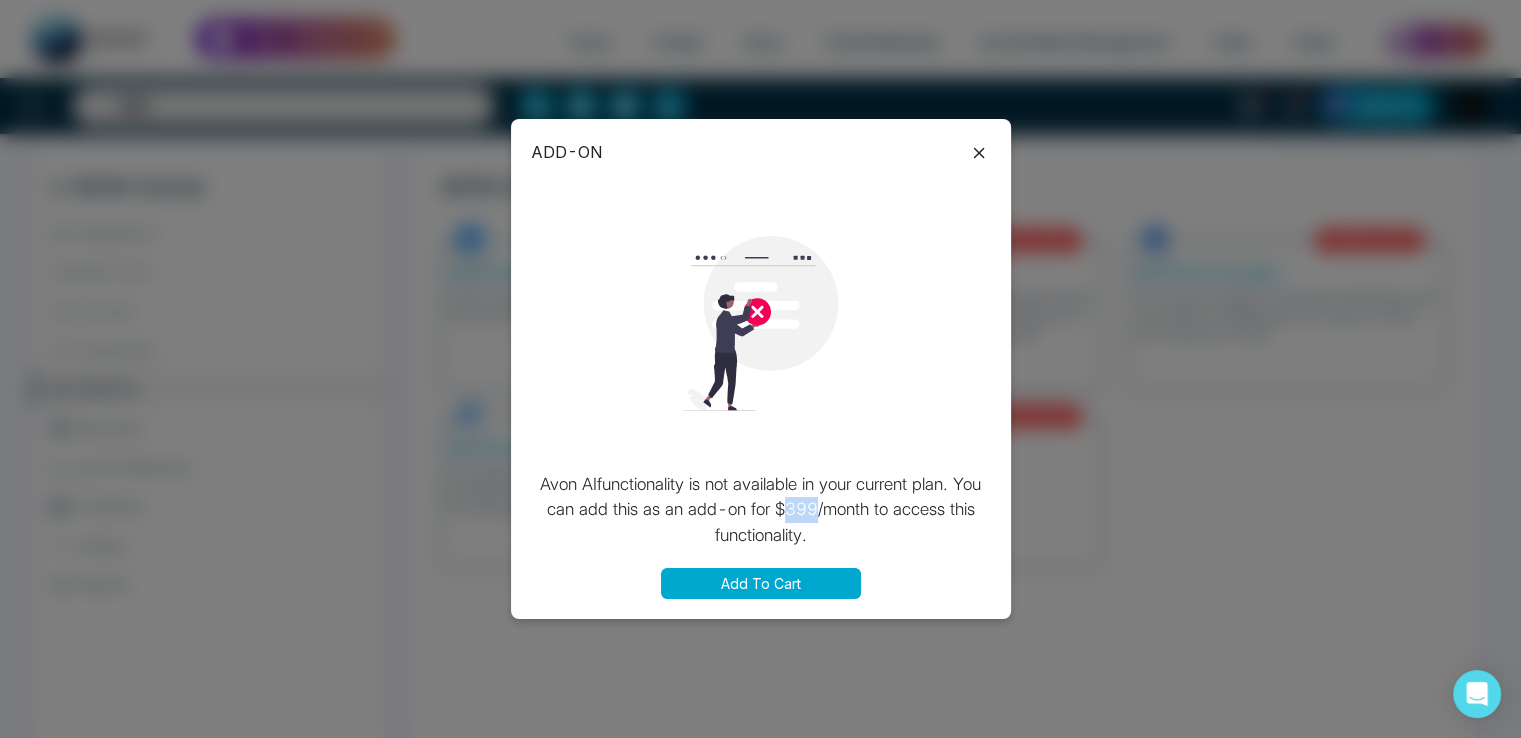 drag, startPoint x: 783, startPoint y: 508, endPoint x: 810, endPoint y: 513, distance: 27.45906 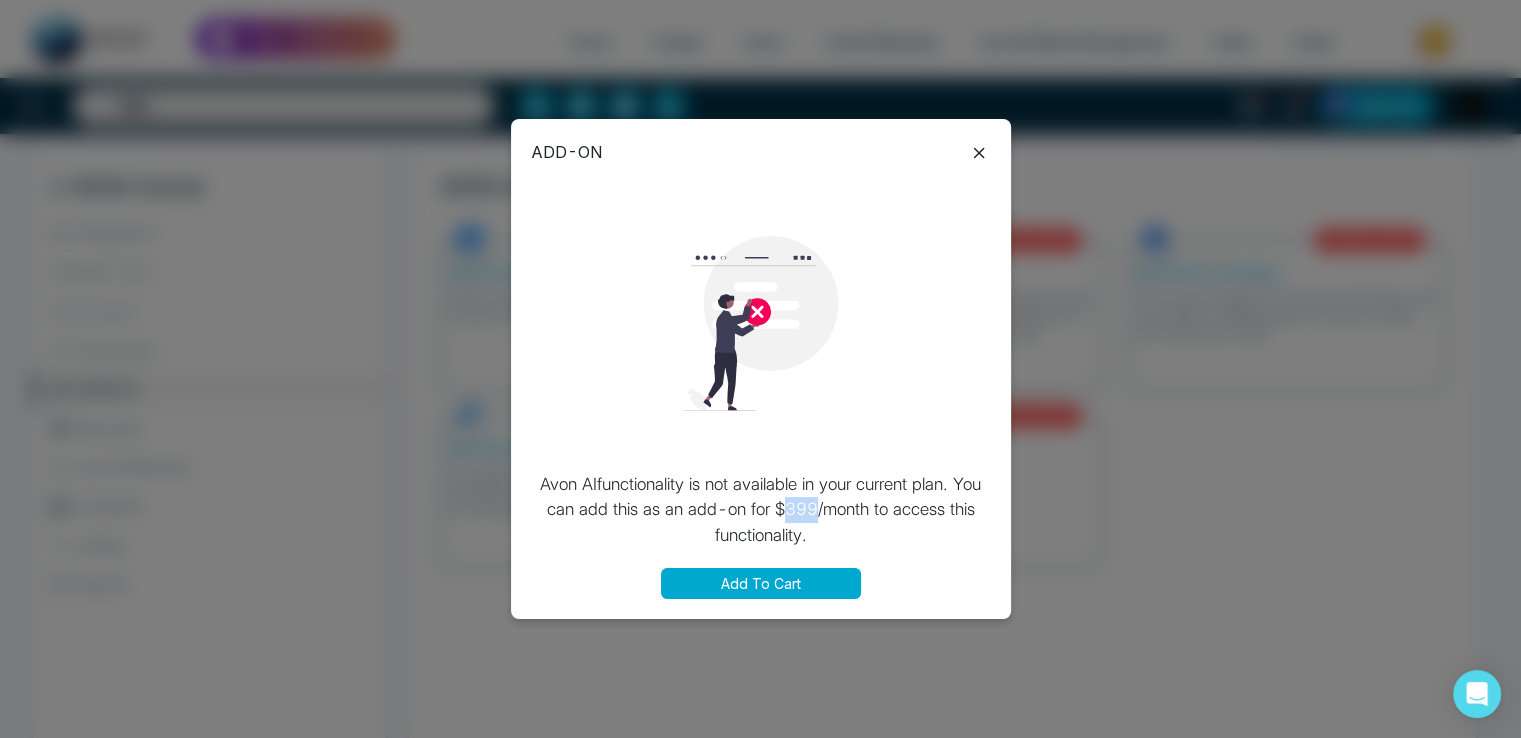 click on "Avon AI  functionality is not available in your current plan. You can add this as an add-on for $ 399 /month to access this functionality." at bounding box center (761, 510) 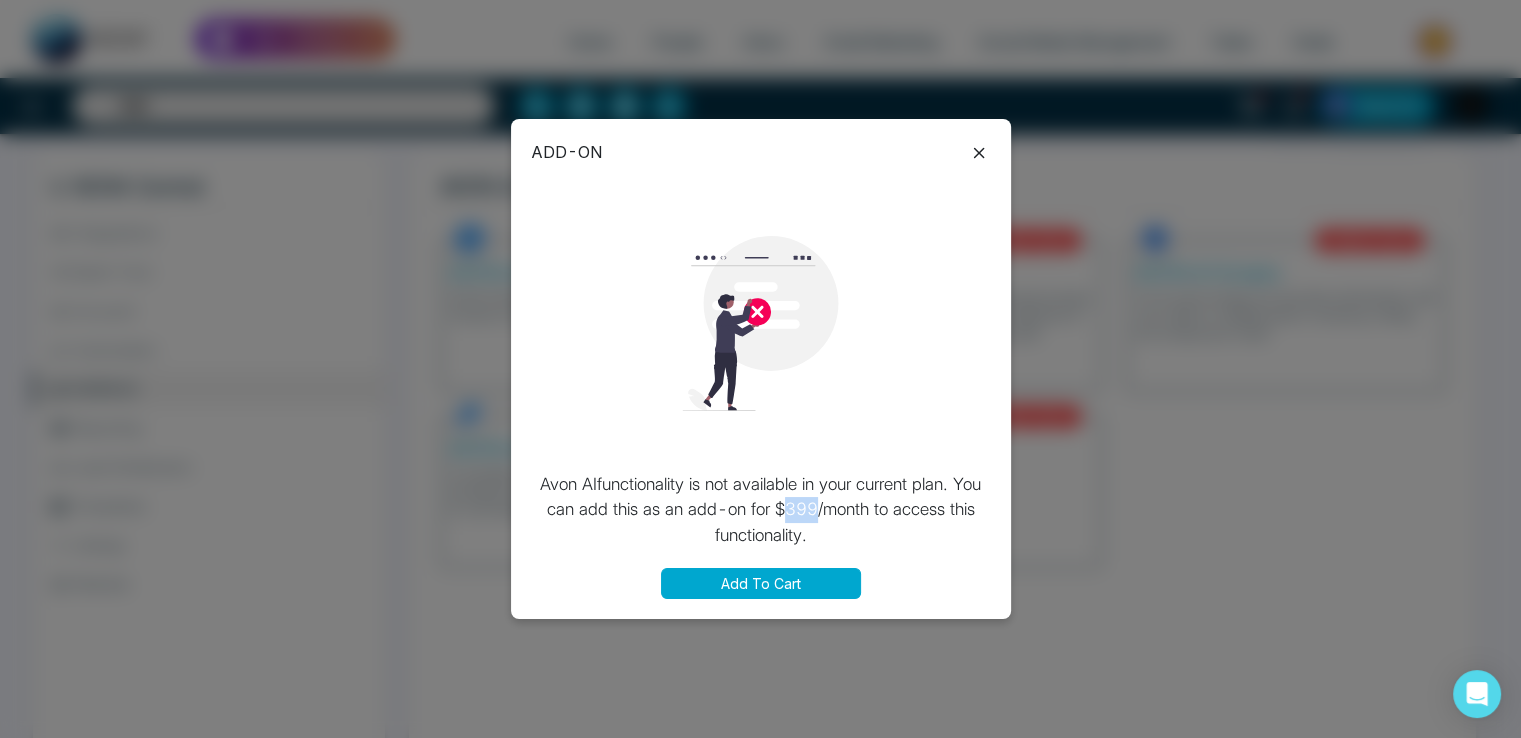click on "Add To Cart" at bounding box center (761, 583) 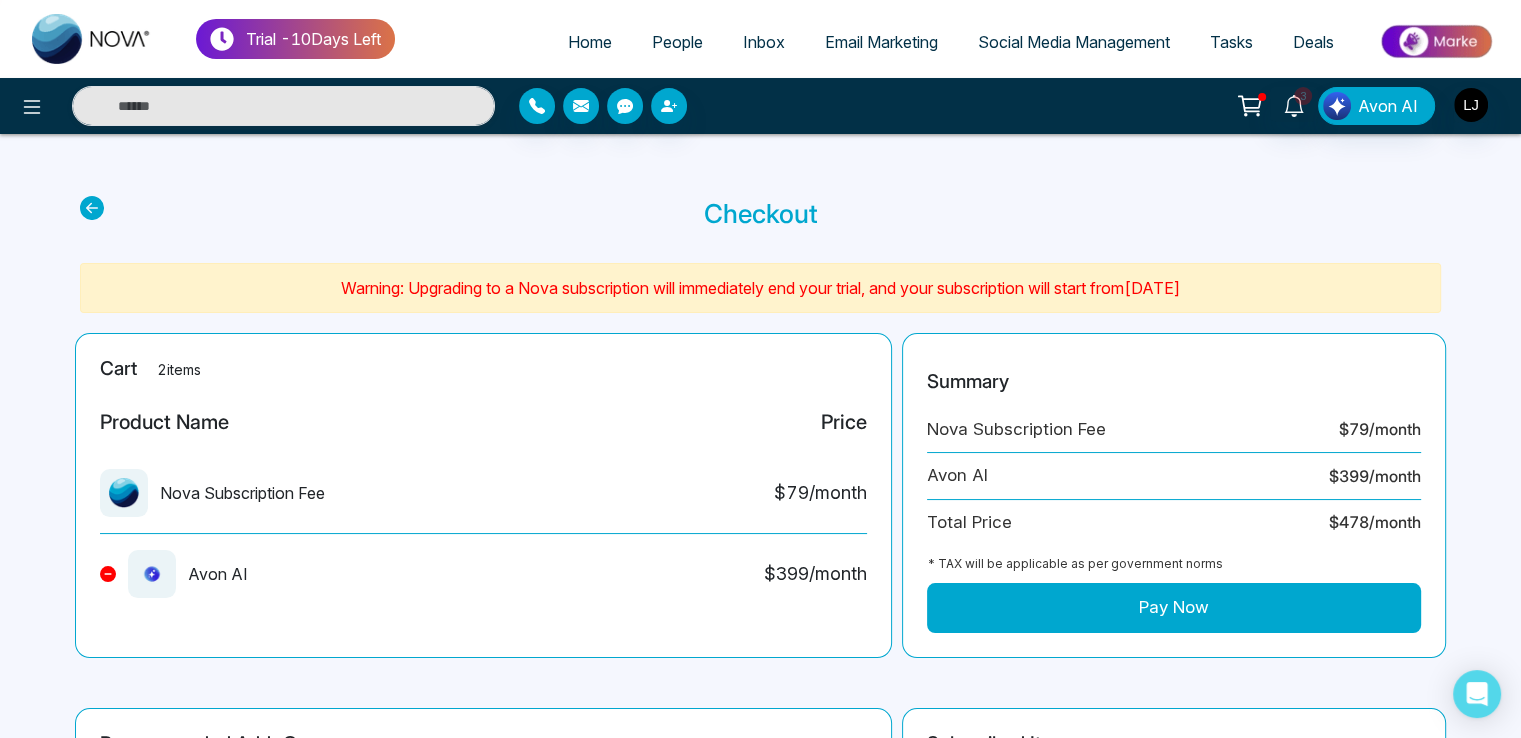 click 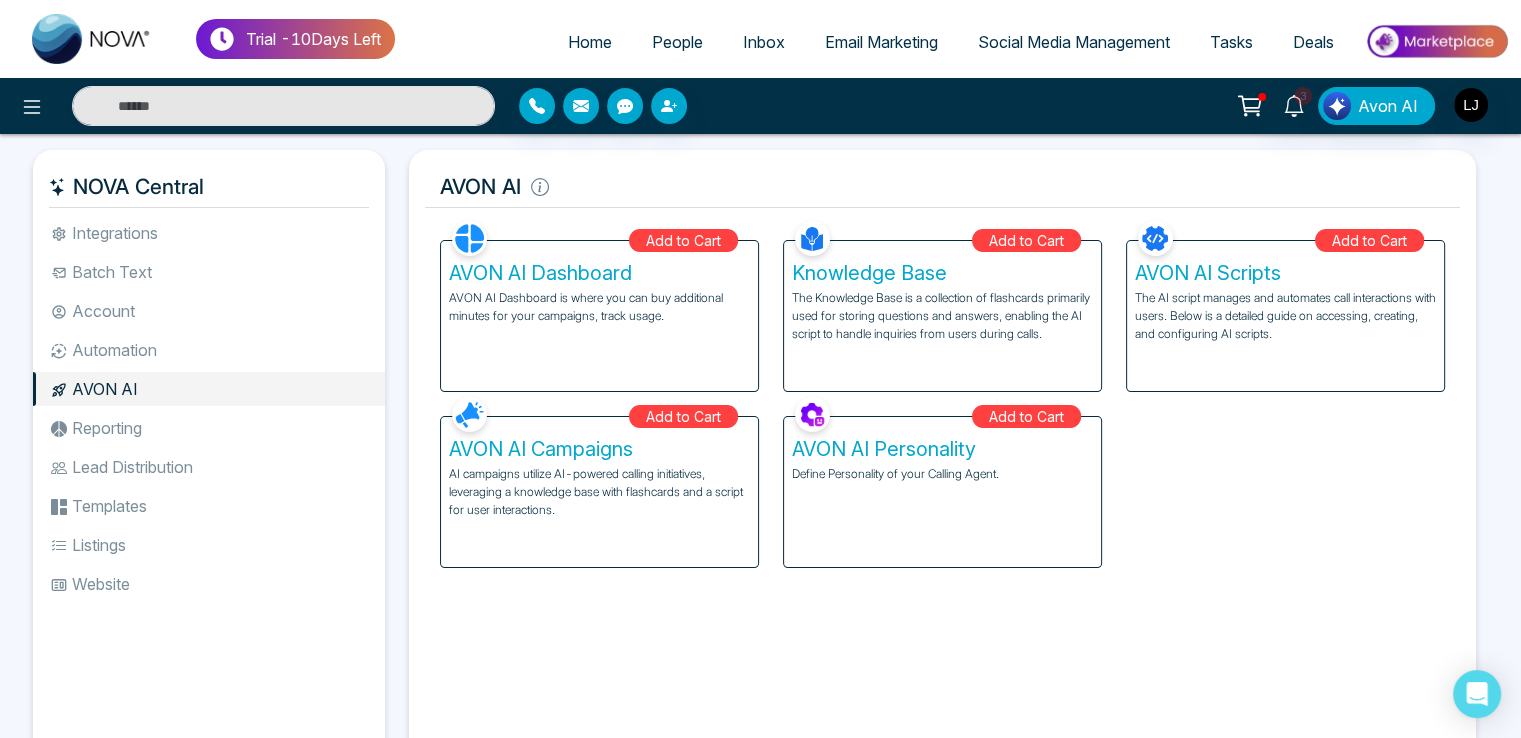 click on "Batch Text" at bounding box center [209, 272] 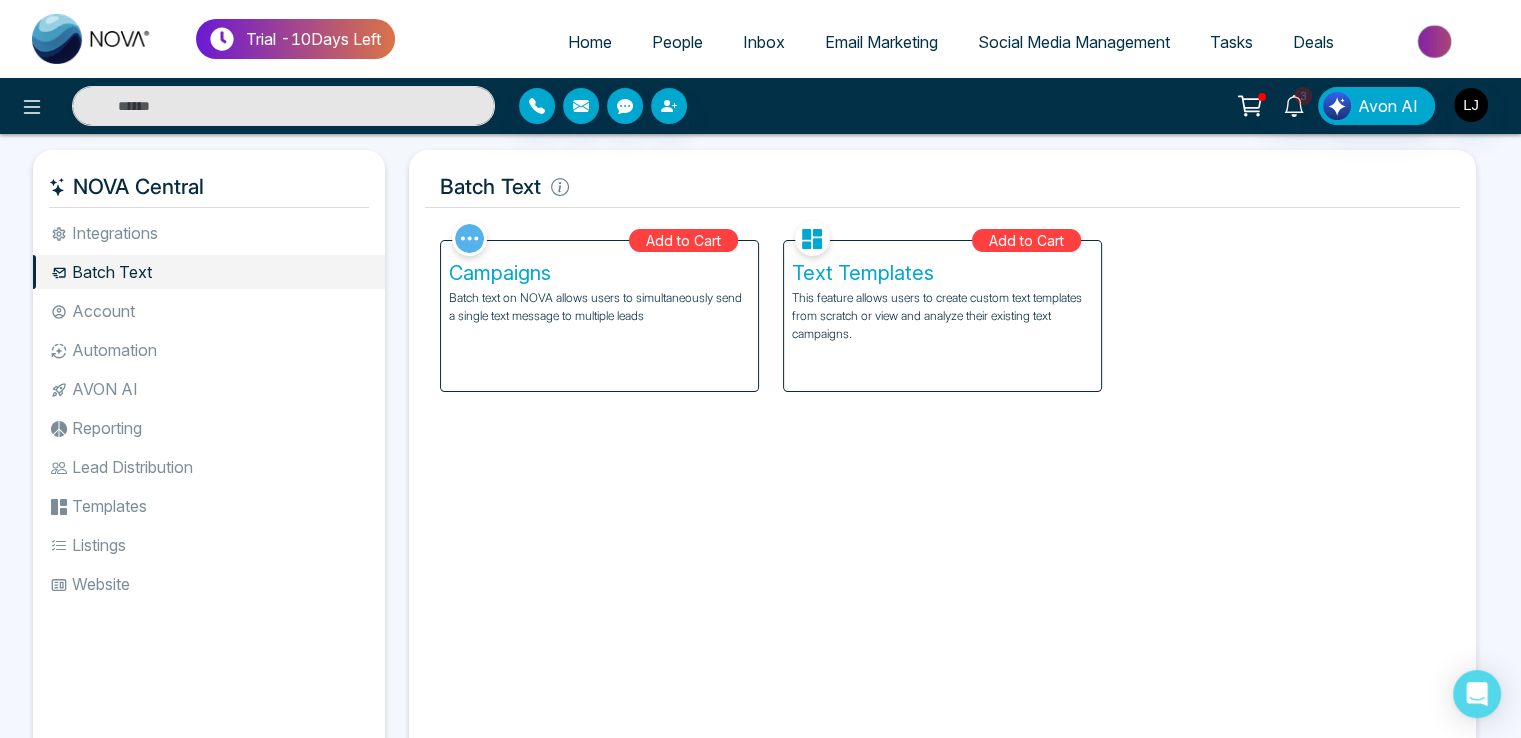 click on "Facebook NOVACRM enables users to connect to Facebook to schedule social media  posts. Instagram NOVACRM enables users to connect to Instagram to schedule social media post Zoom Zoom is integrated with NOVACRM, to schedule/create video calls Dialer Twilio integrates with NOVACRM to provide programmable communication tools, allowing users to make and receive phone calls, send and receive text messages, etc. Connected Zapier Zapier automates and connects on NOVACRM and imports leads. Coming Soon API Nation API Nation integrates with NOVACRM to elevate your brokerage by effortlessly connecting hundreds of apps and automating workflow. Add to Cart Campaigns Batch text on NOVA allows users to simultaneously send a single text message to multiple leads Add to Cart Text Templates This feature allows users to create custom text templates from scratch or view and analyze their existing text campaigns. Team Import Bulk Batch Texts Tags Stages Manage the stages for your leads. Automations Action Plans  New Add to Cart" at bounding box center (942, 485) 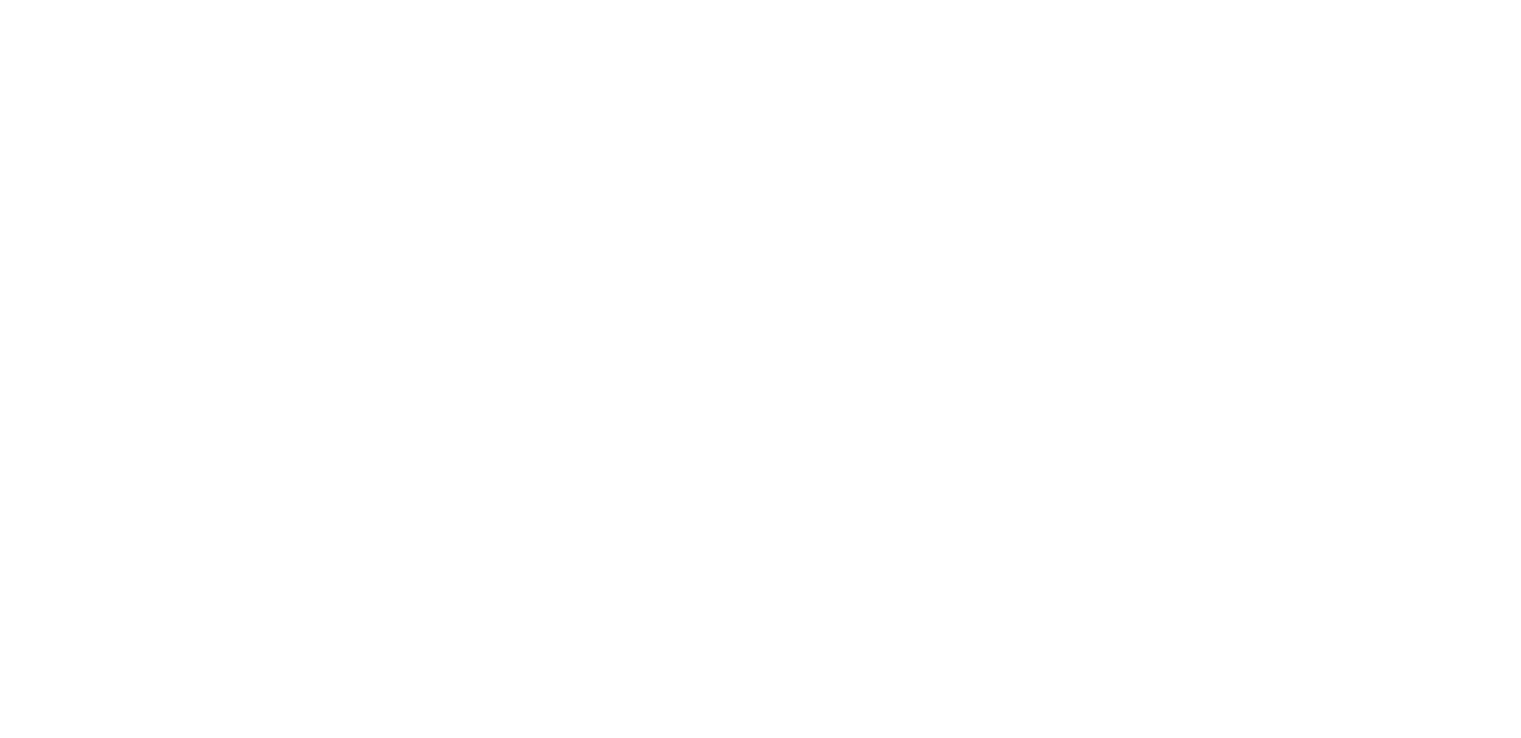 scroll, scrollTop: 0, scrollLeft: 0, axis: both 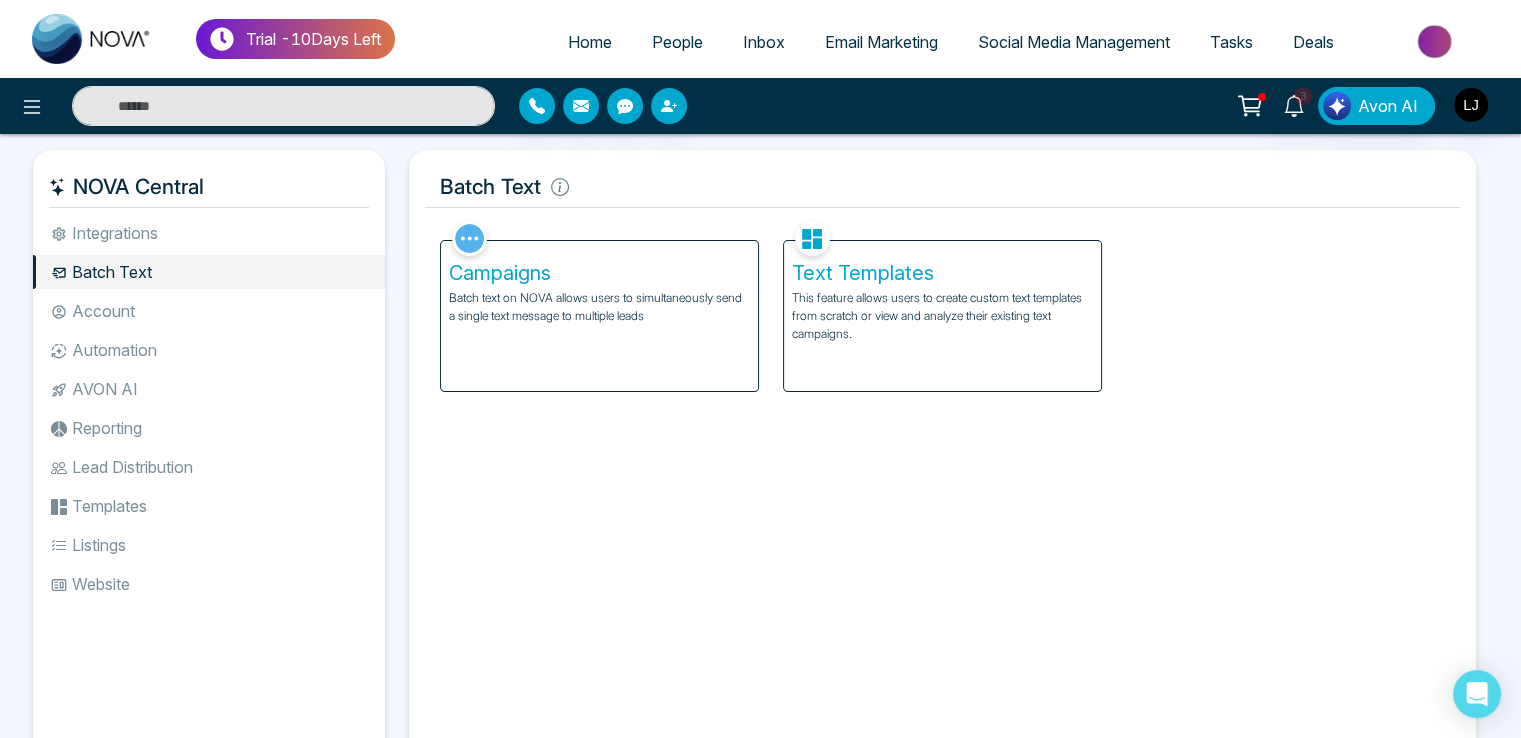 click on "Campaigns Batch text on NOVA allows users to simultaneously send a single text message to multiple leads" at bounding box center [599, 316] 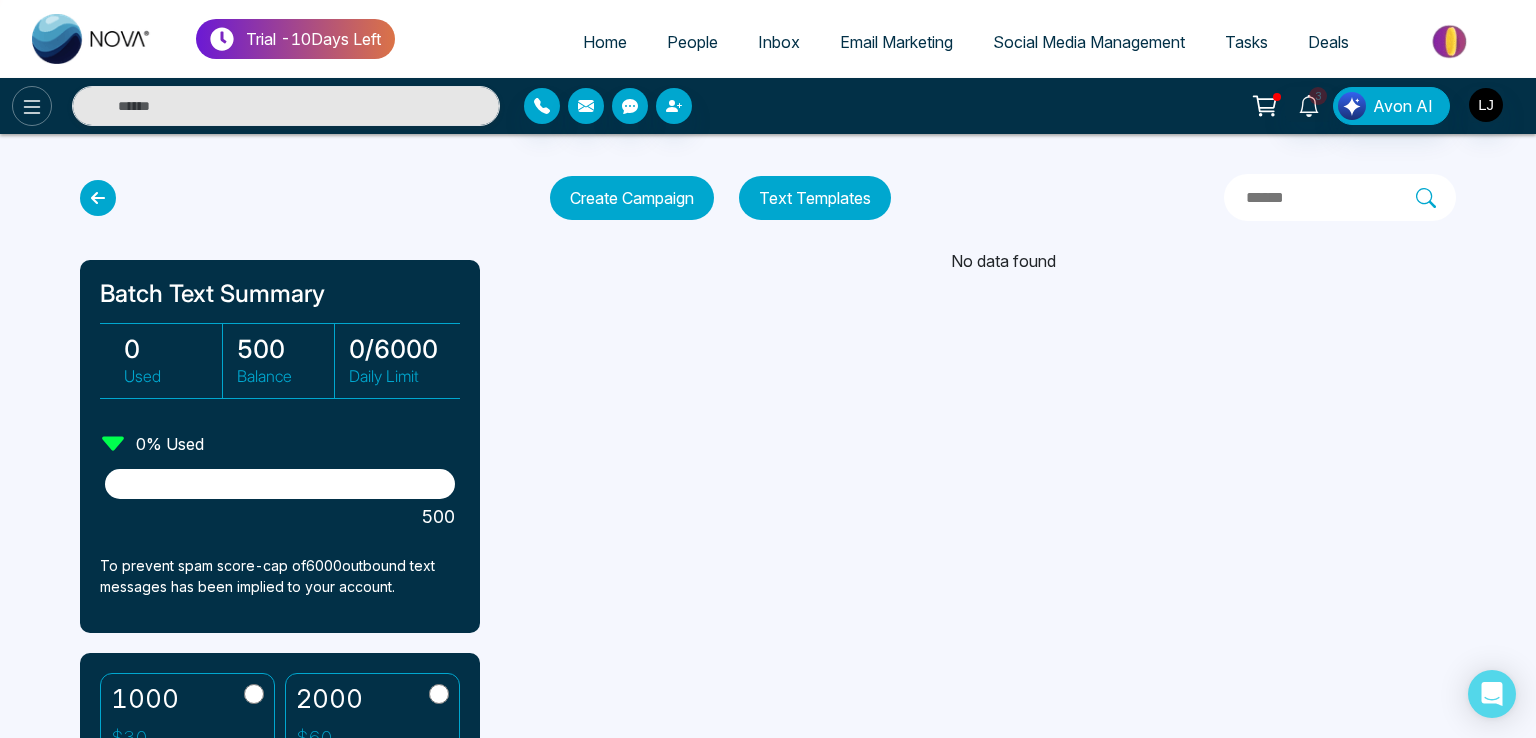 click at bounding box center (32, 106) 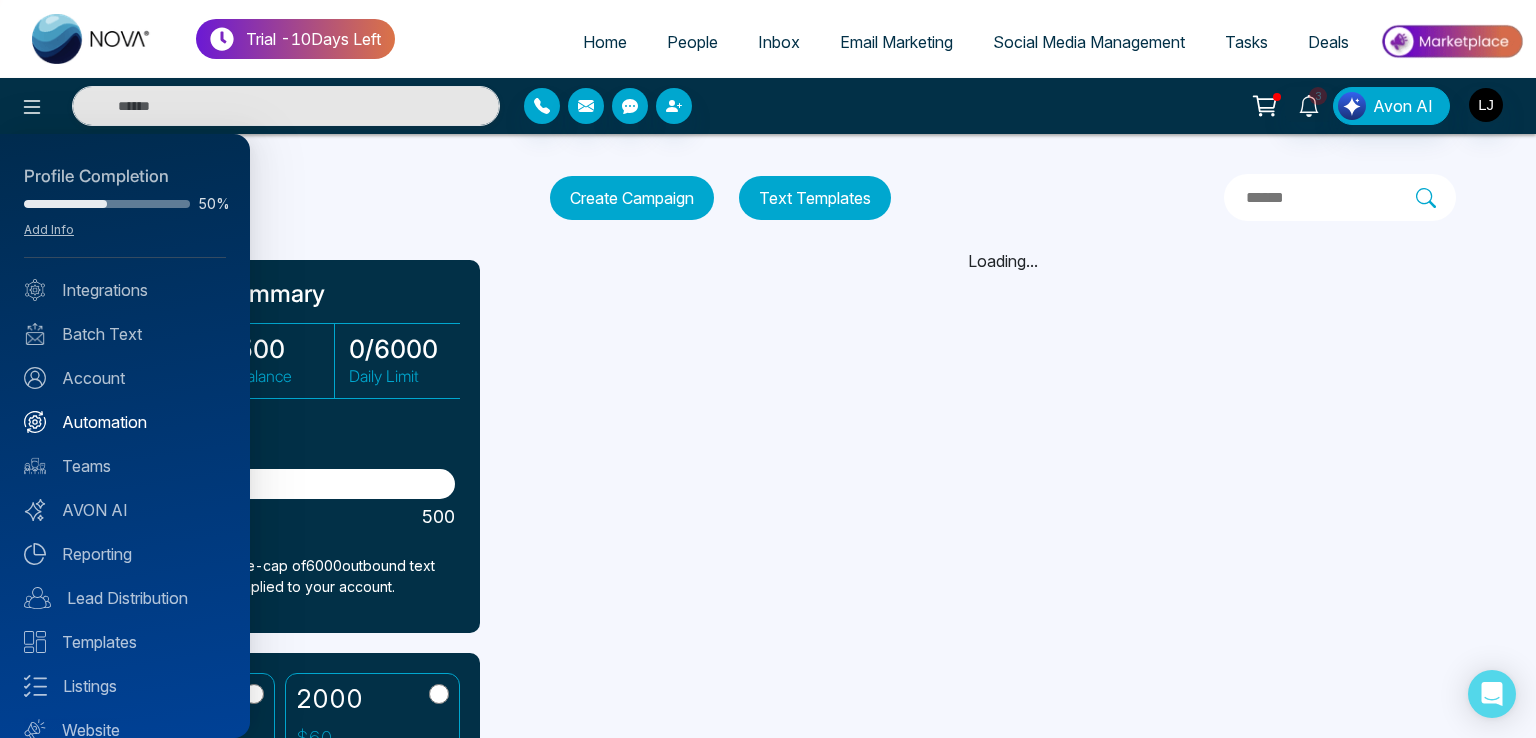 click on "Automation" at bounding box center [125, 422] 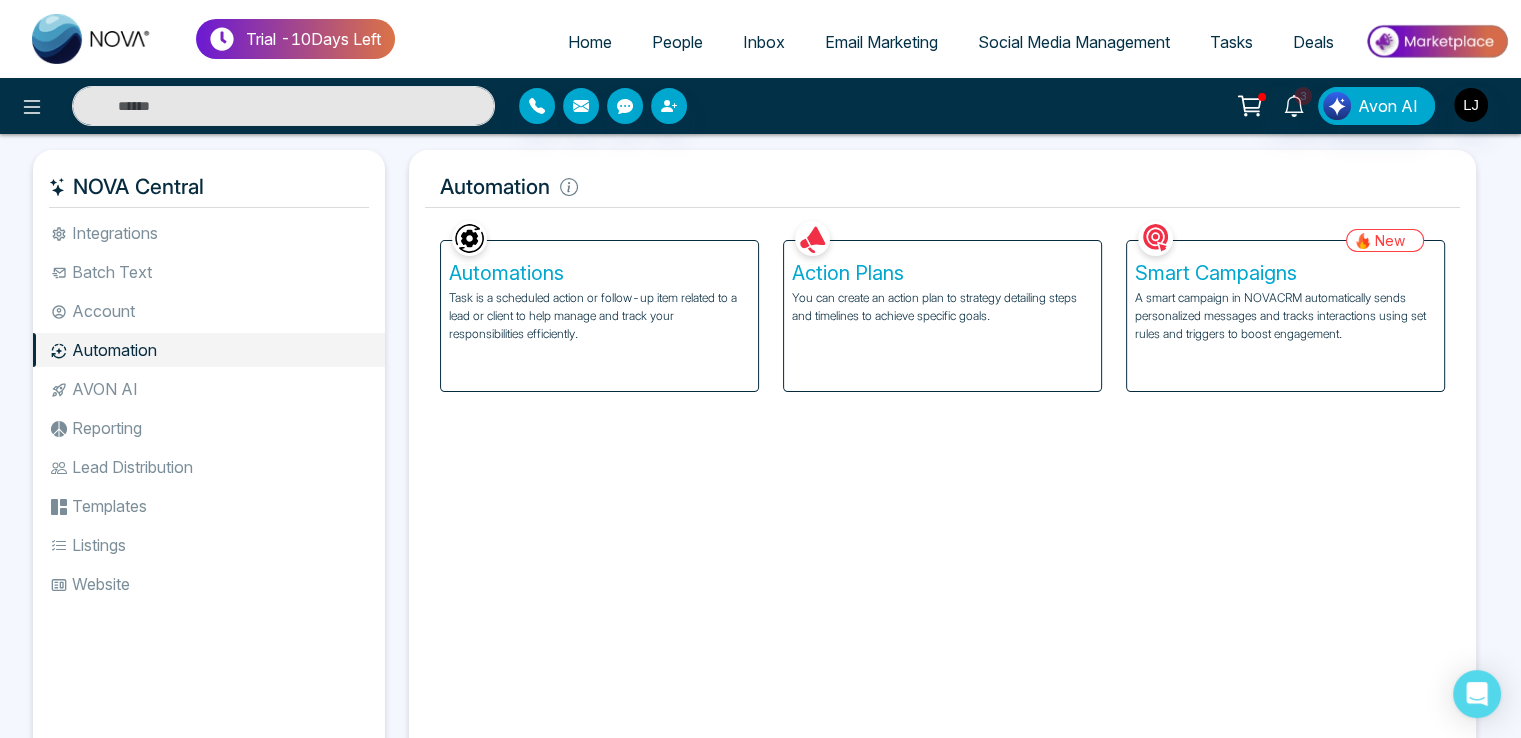 click on "Automations Task is a scheduled action or follow-up item related to a lead or client to help manage and track your responsibilities efficiently." at bounding box center [599, 316] 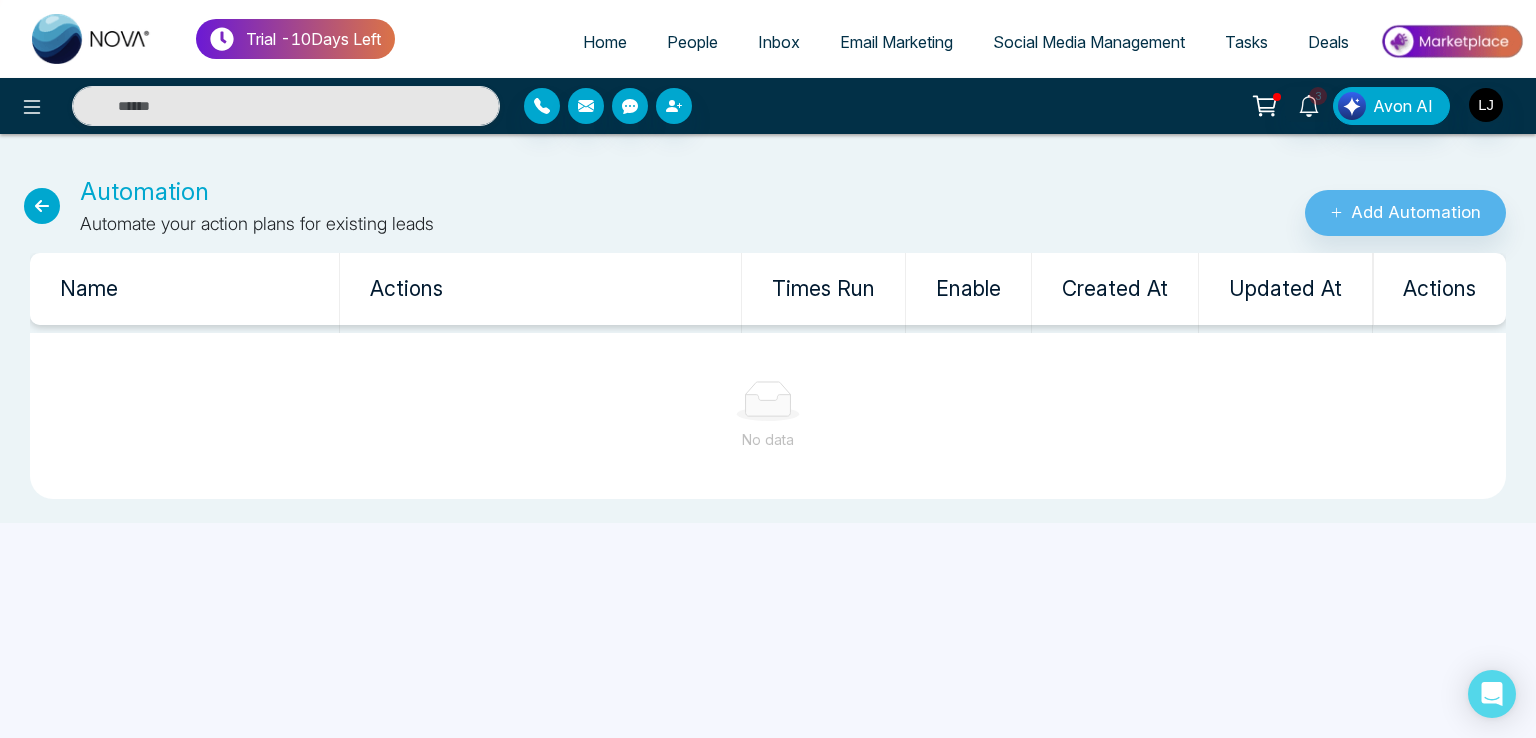 click at bounding box center [42, 206] 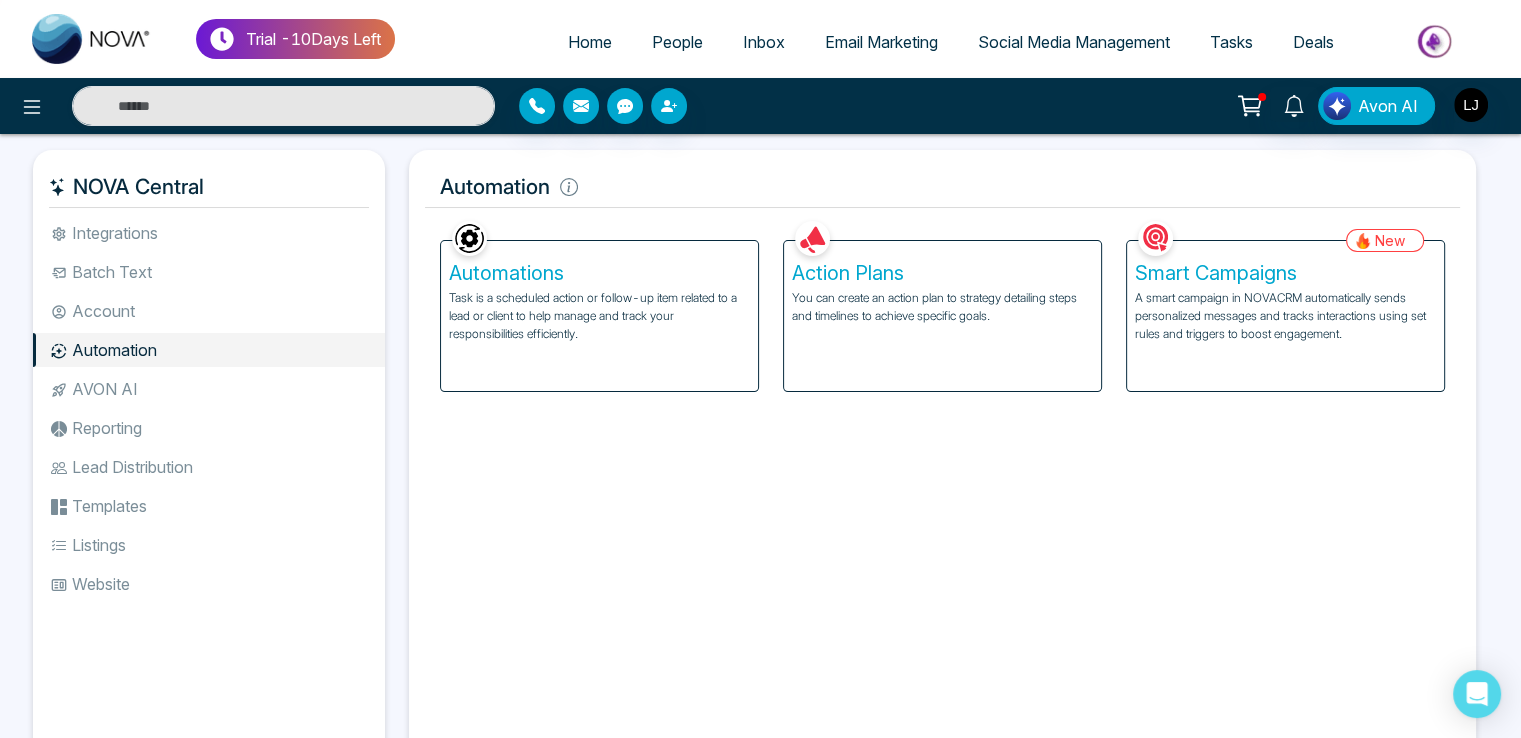 click on "Action Plans" at bounding box center [942, 273] 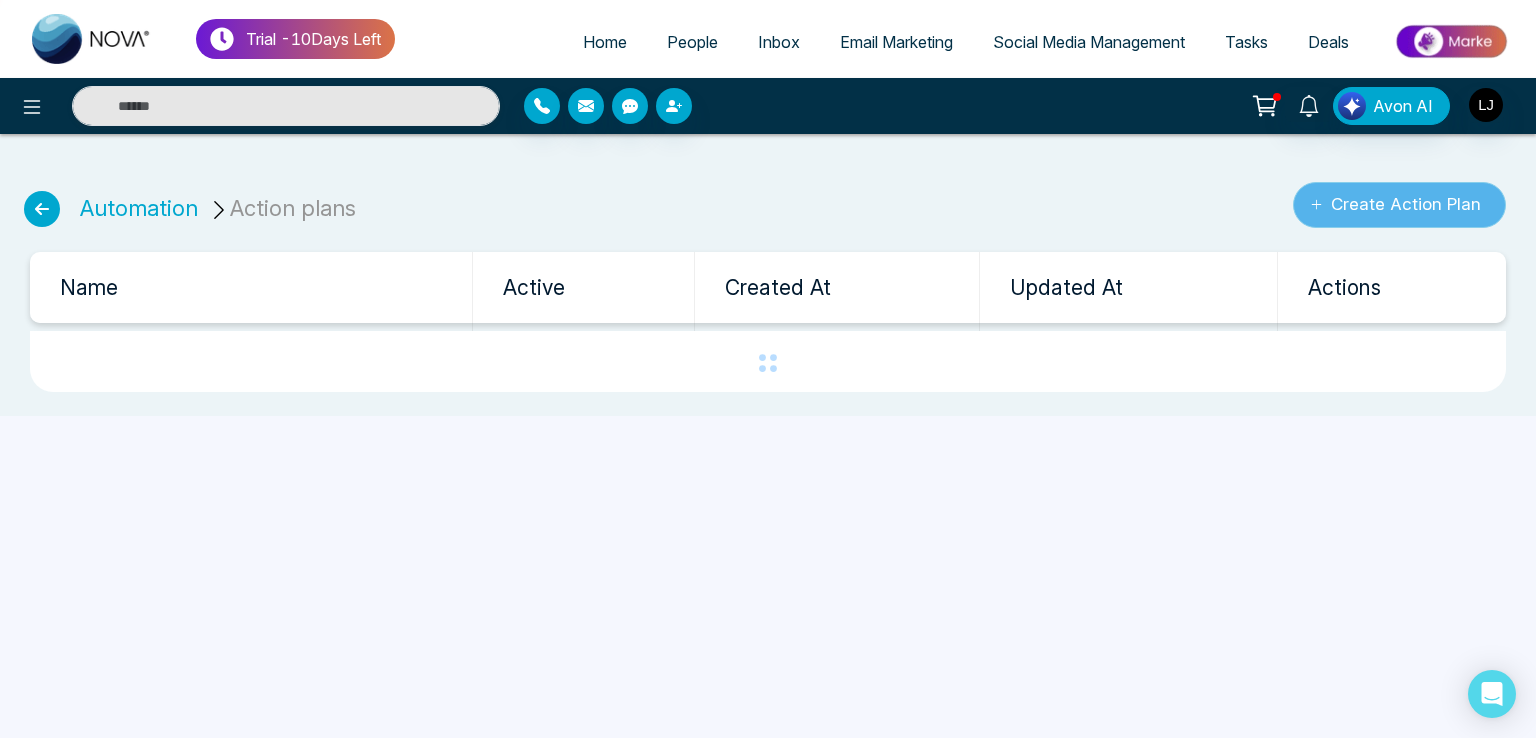 click on "Create Action Plan" at bounding box center (1399, 205) 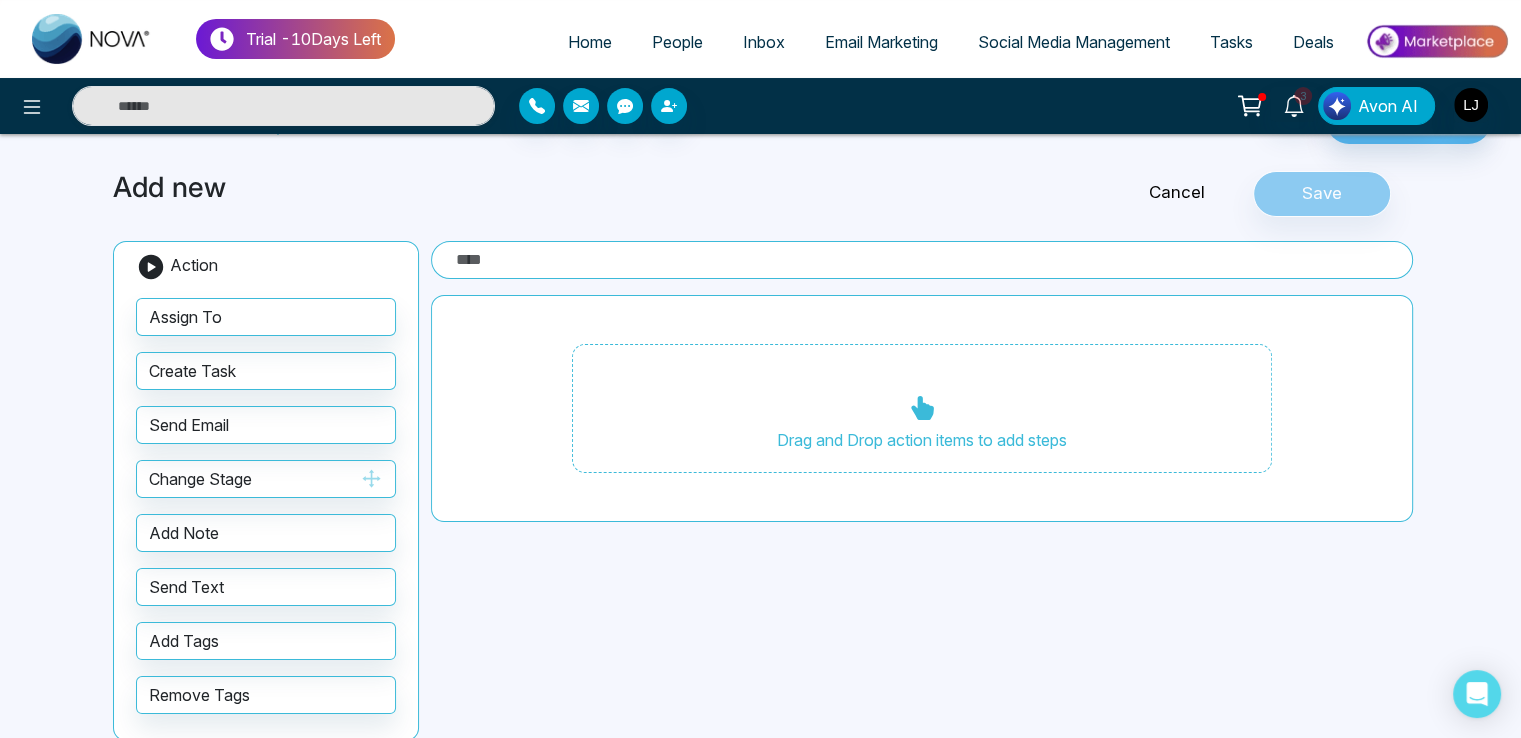 scroll, scrollTop: 80, scrollLeft: 0, axis: vertical 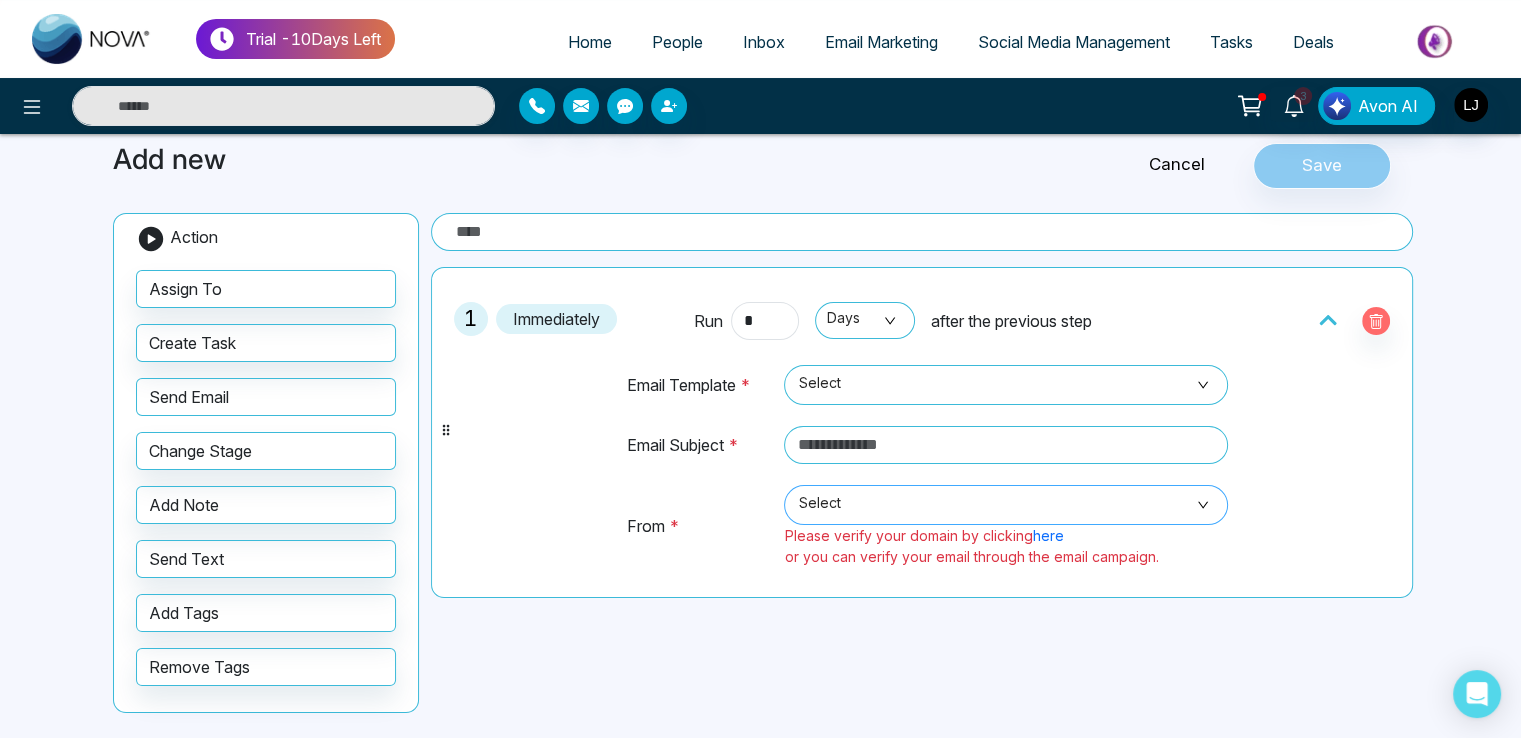 click on "Select" at bounding box center [1006, 505] 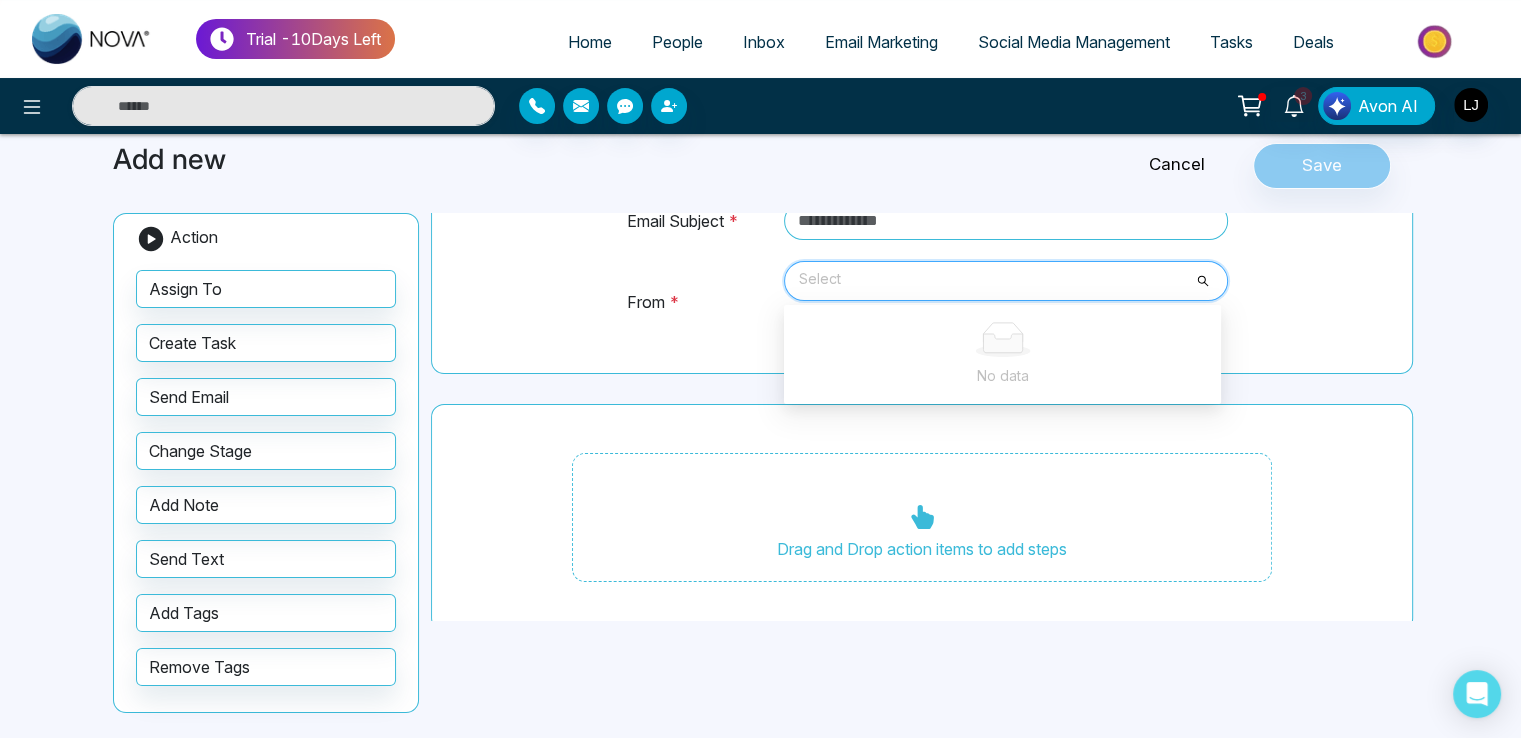 scroll, scrollTop: 232, scrollLeft: 0, axis: vertical 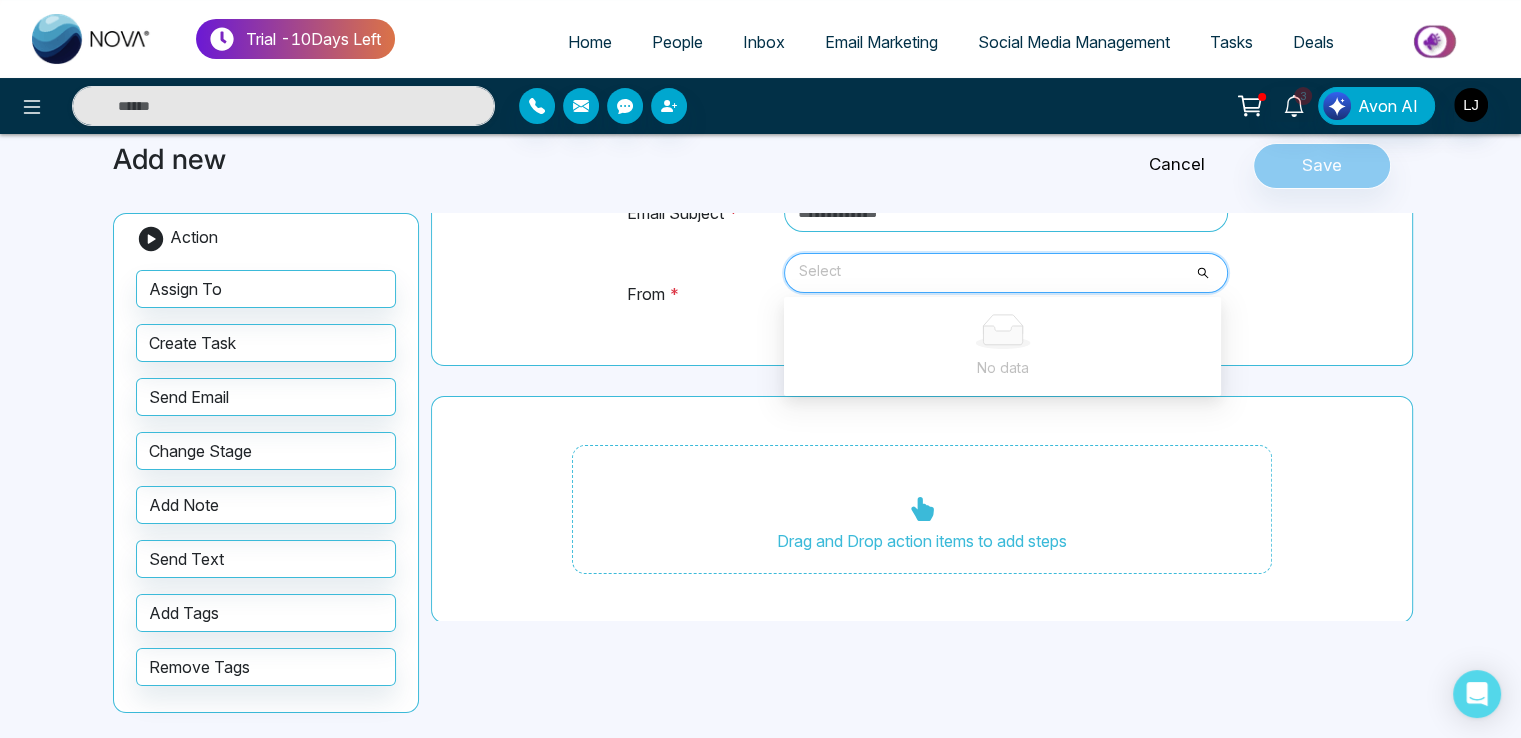 click on "1 Immediately Run * Days after the previous step Email Template   * Select Email Subject   * From   * Select No data Please verify your domain by clicking  here   or you can verify your email through the email campaign." at bounding box center [922, 200] 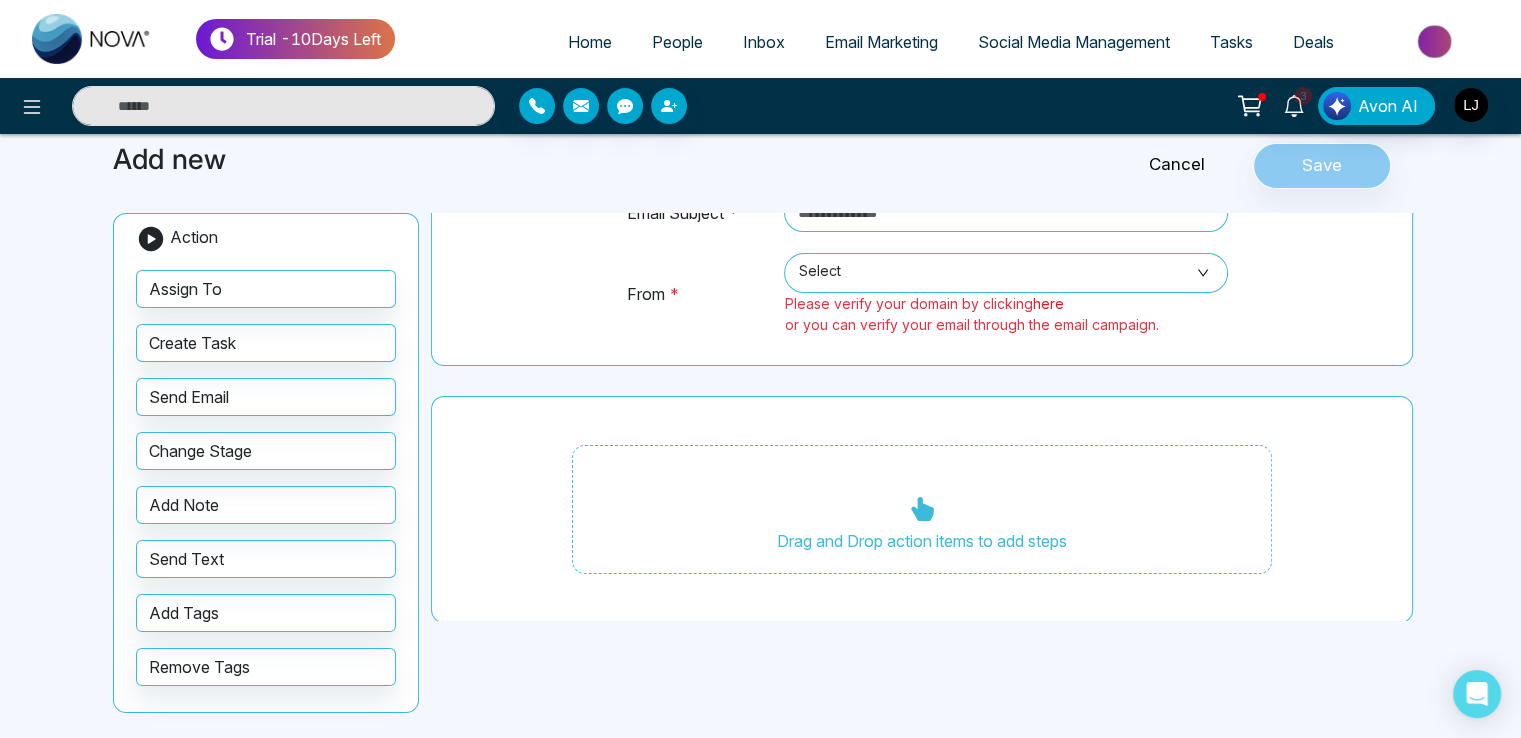 click on "here" at bounding box center (1047, 303) 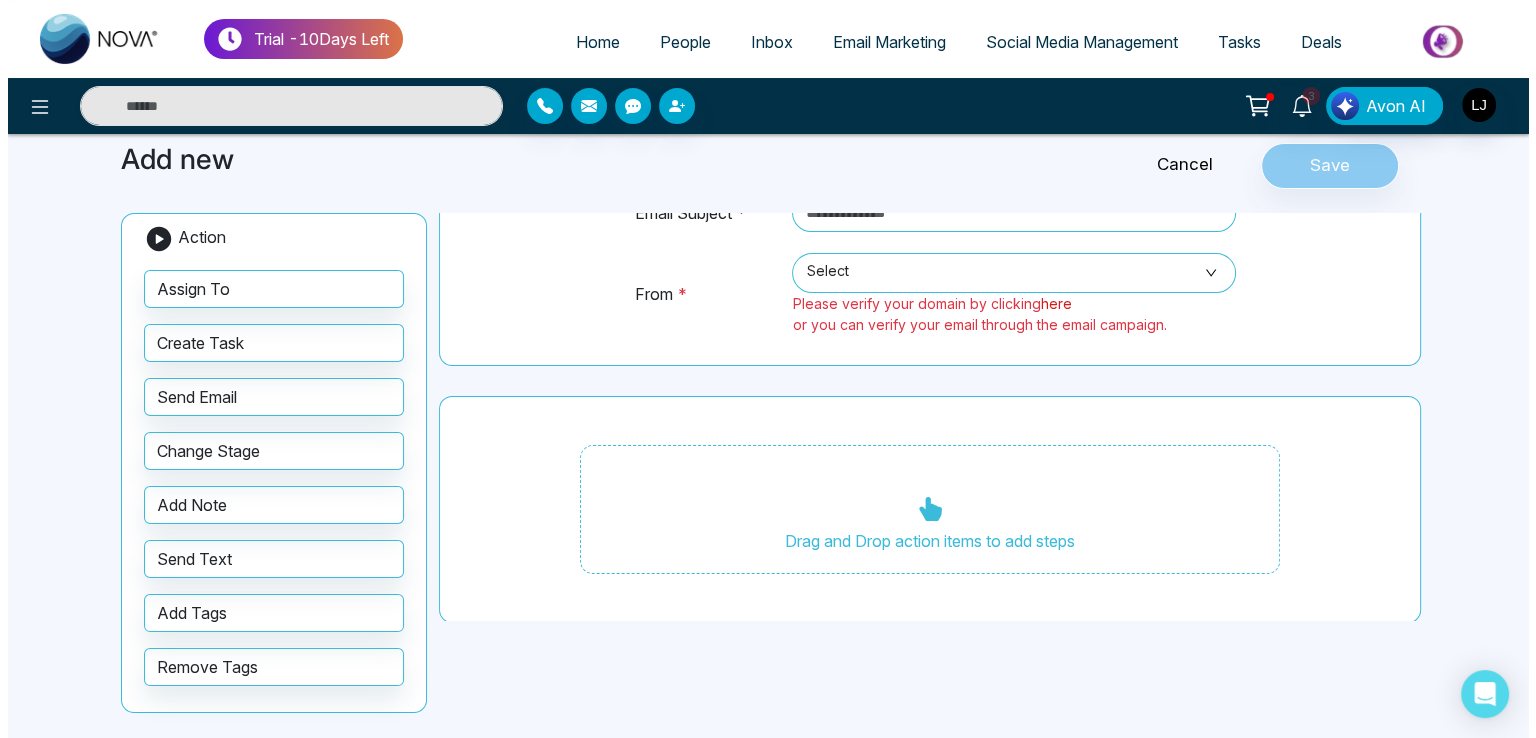 scroll, scrollTop: 0, scrollLeft: 0, axis: both 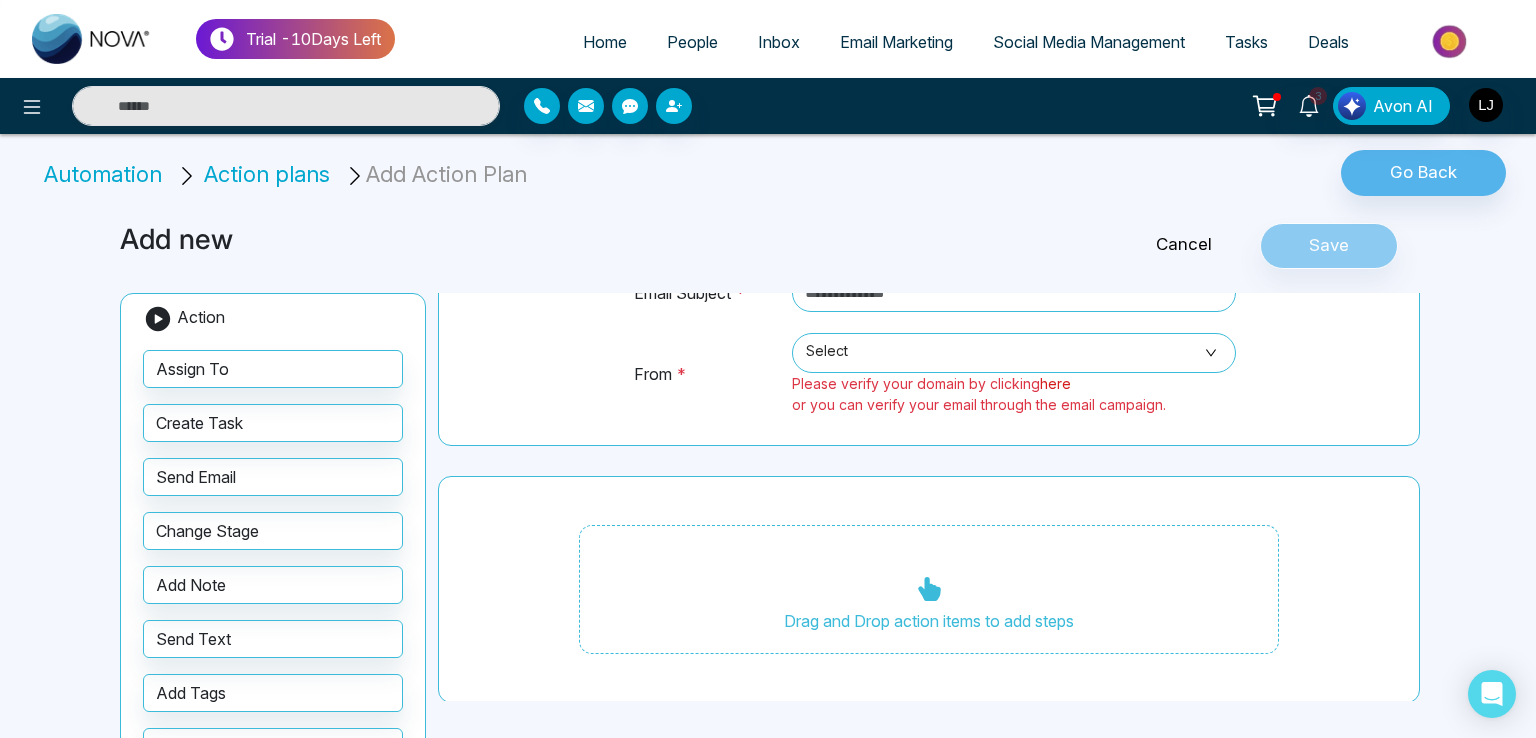 select on "***" 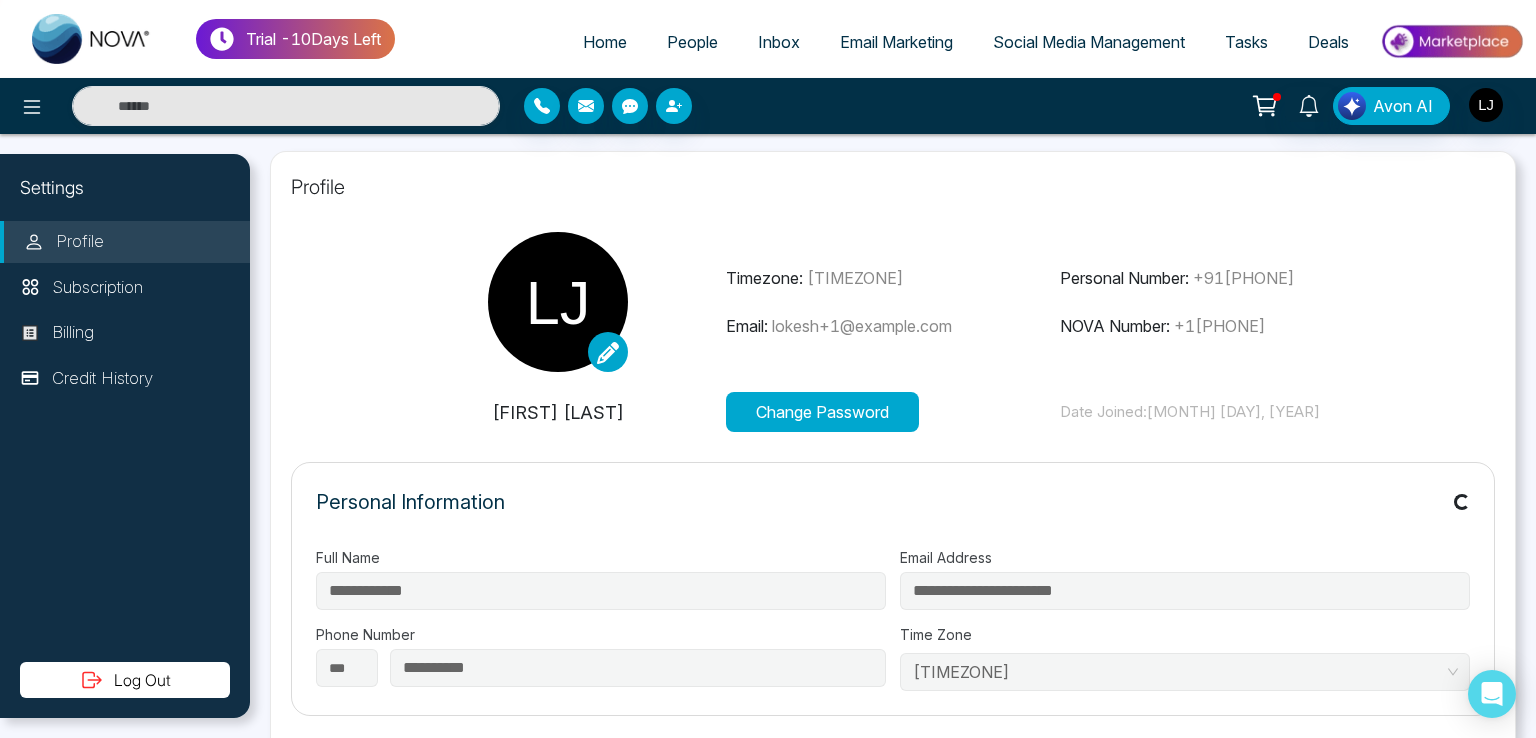 scroll, scrollTop: 0, scrollLeft: 0, axis: both 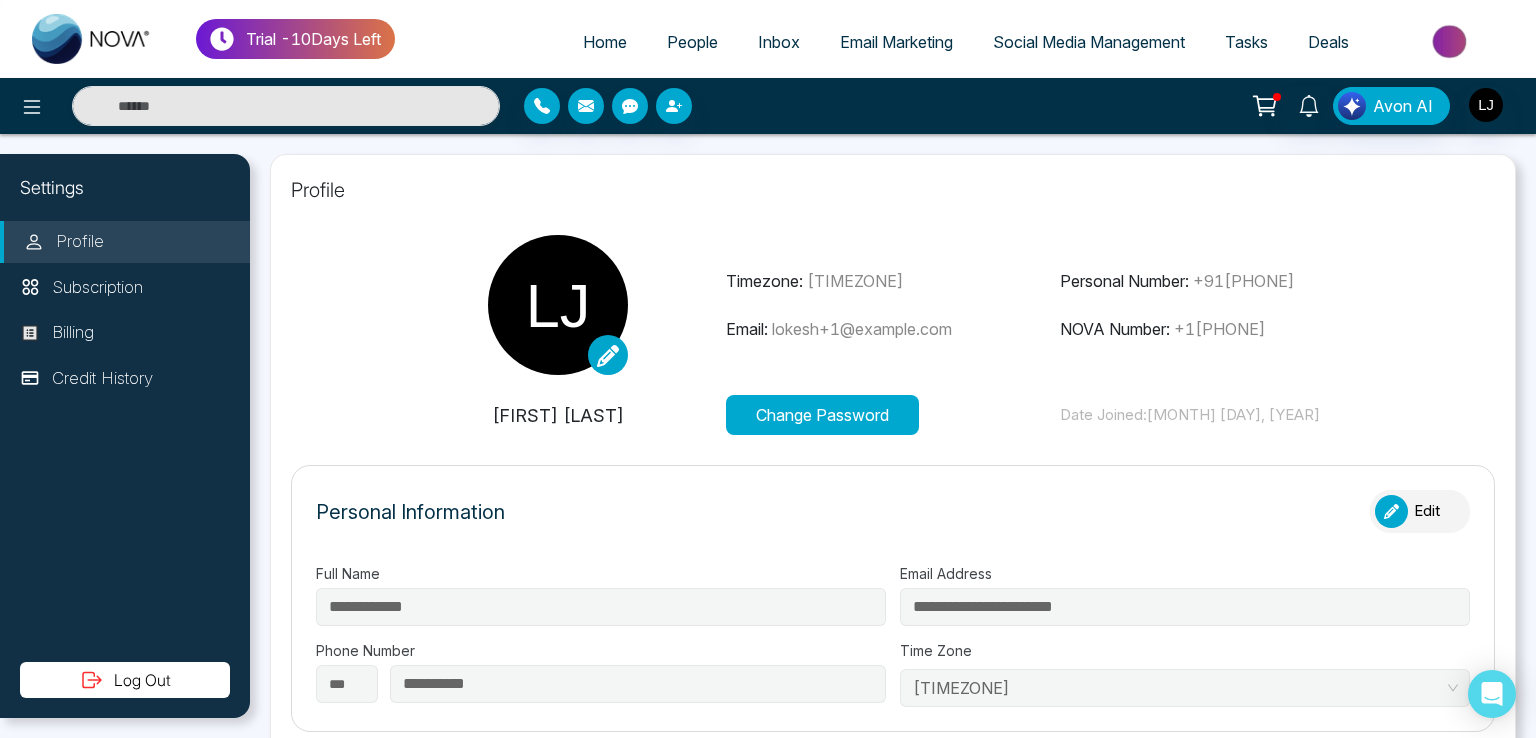 type on "**********" 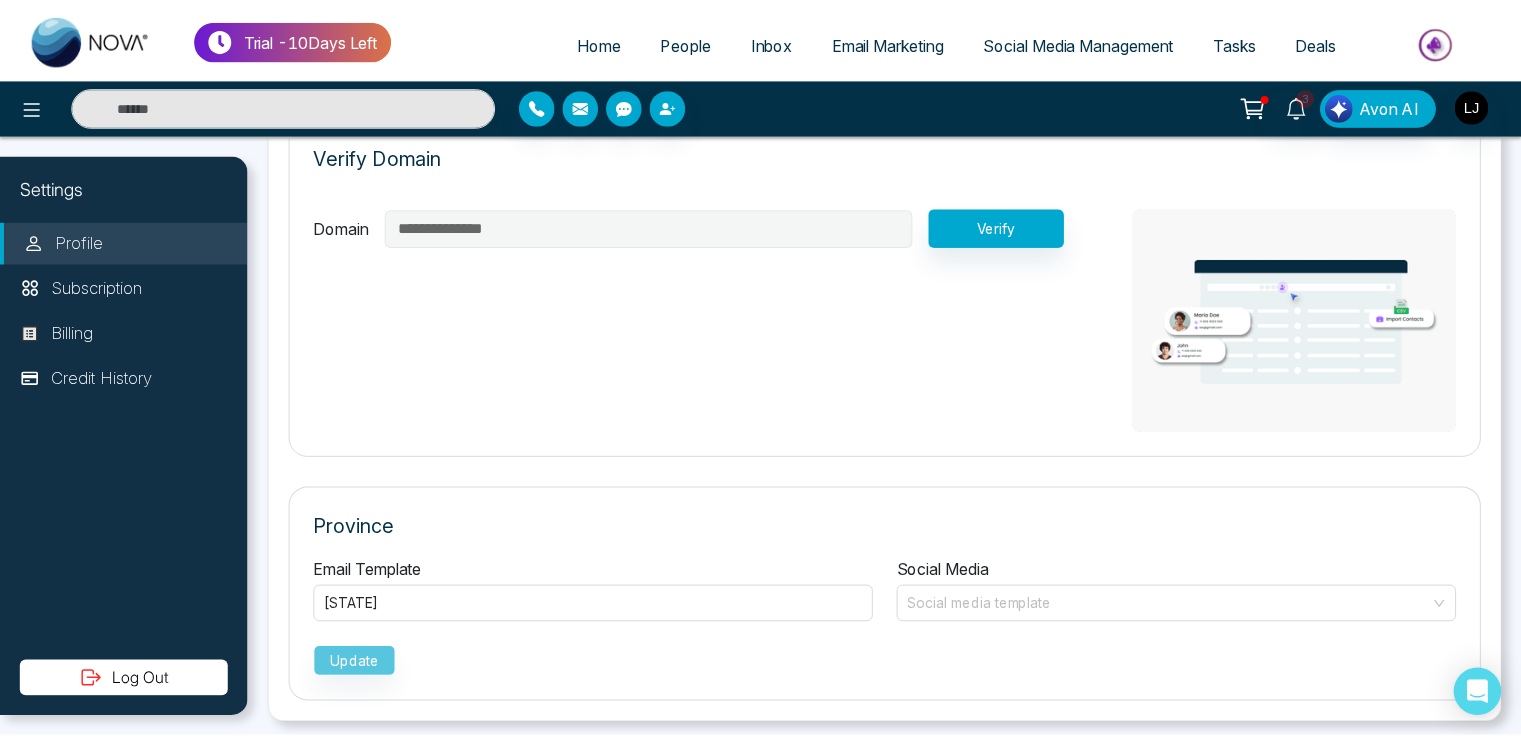 scroll, scrollTop: 1433, scrollLeft: 0, axis: vertical 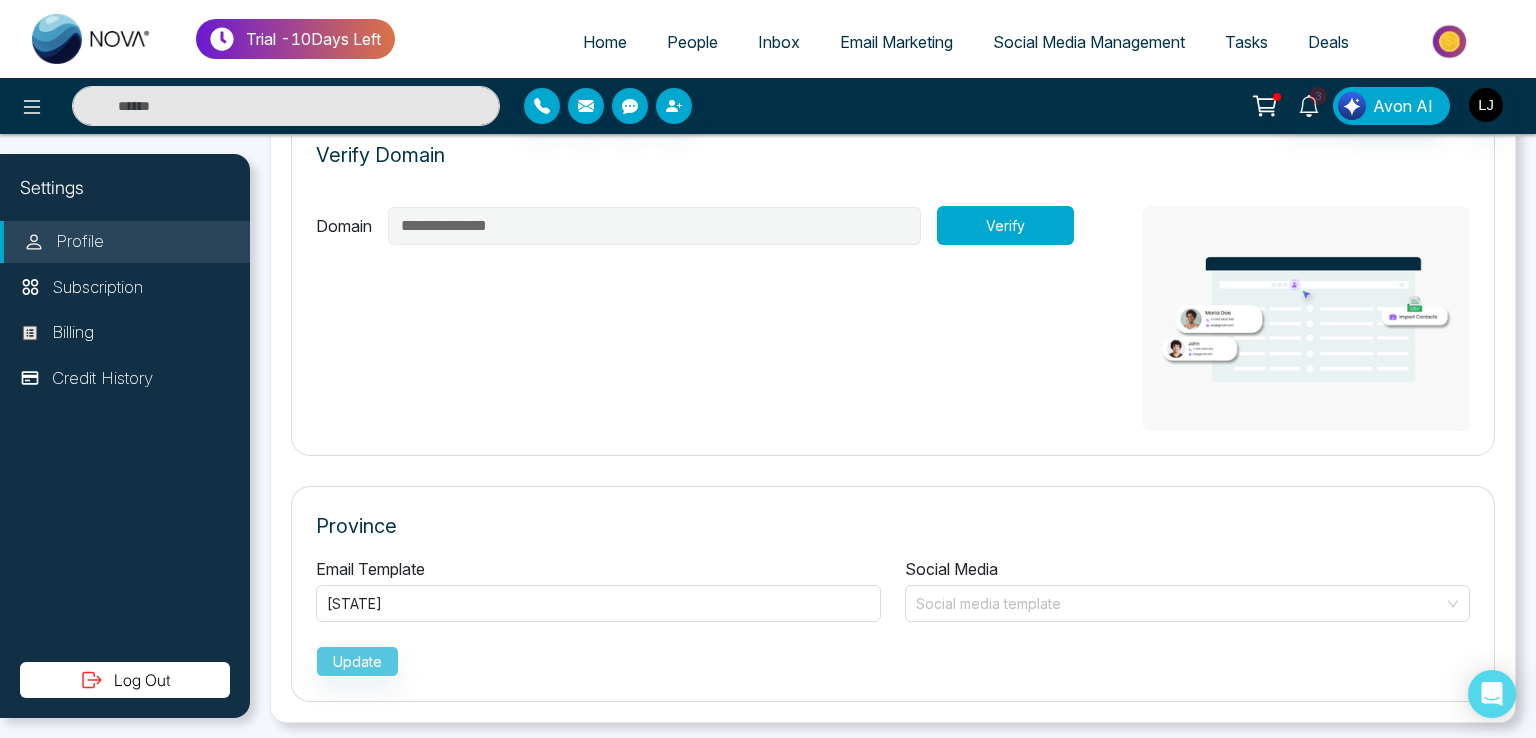 click on "Verify" at bounding box center (1005, 225) 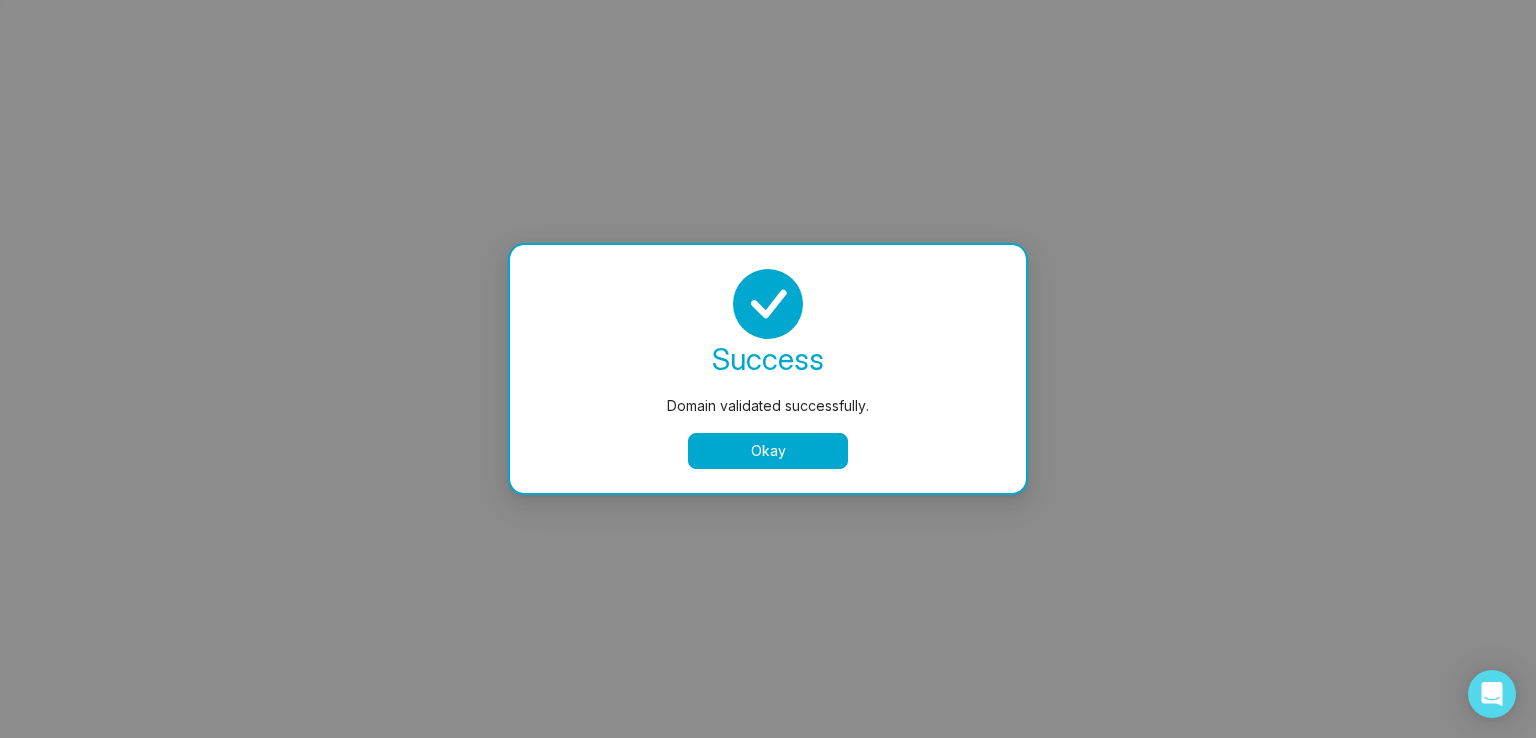 click on "Okay" at bounding box center [768, 451] 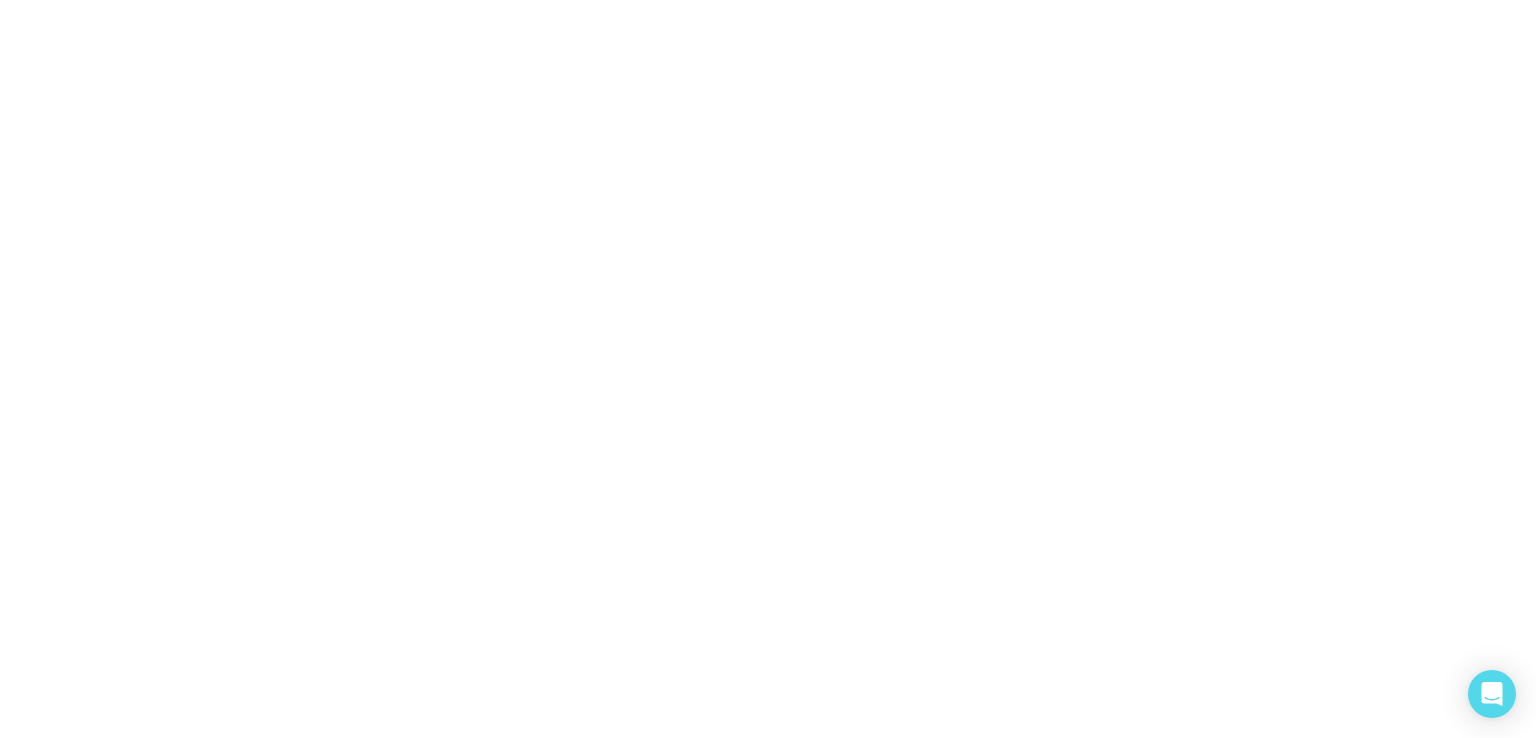 select on "***" 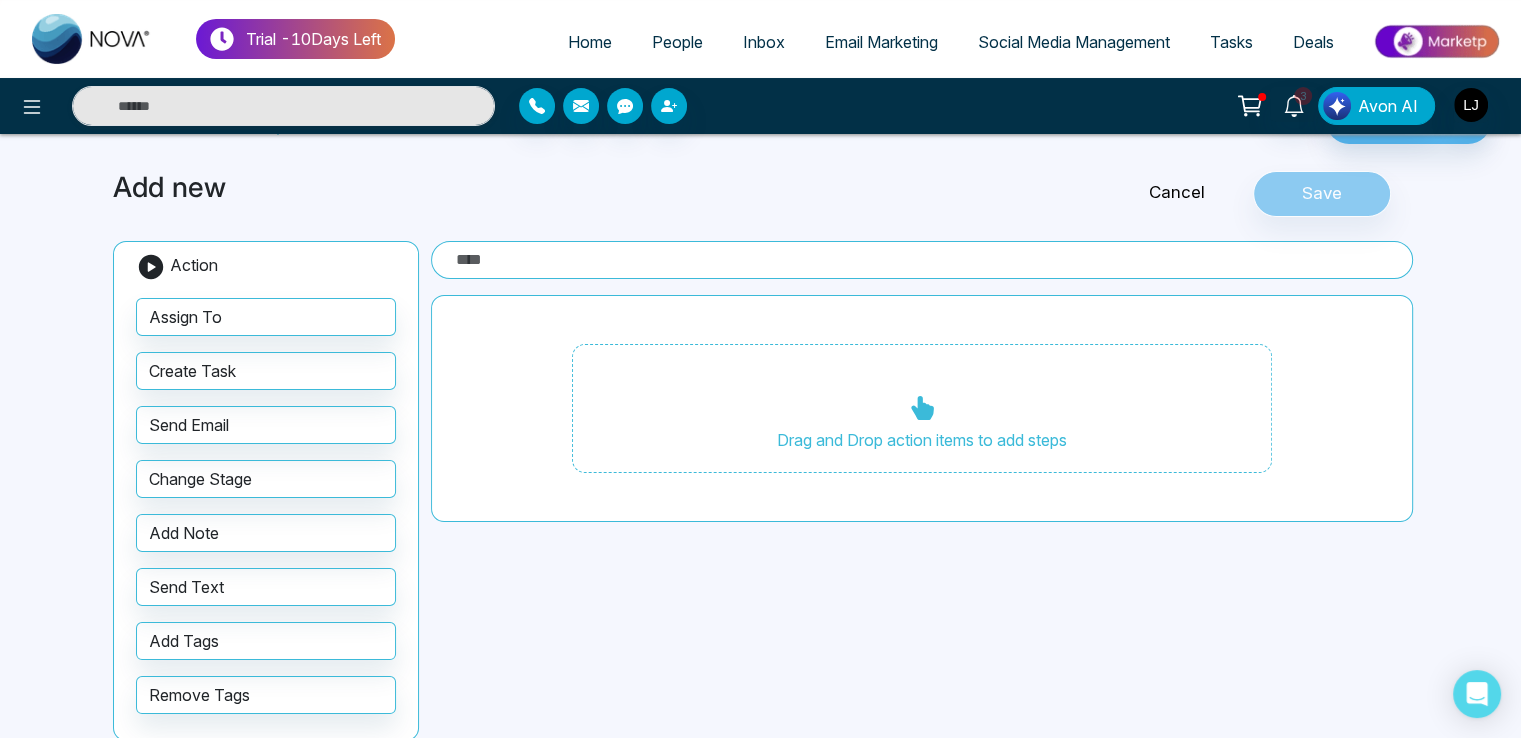 scroll, scrollTop: 80, scrollLeft: 0, axis: vertical 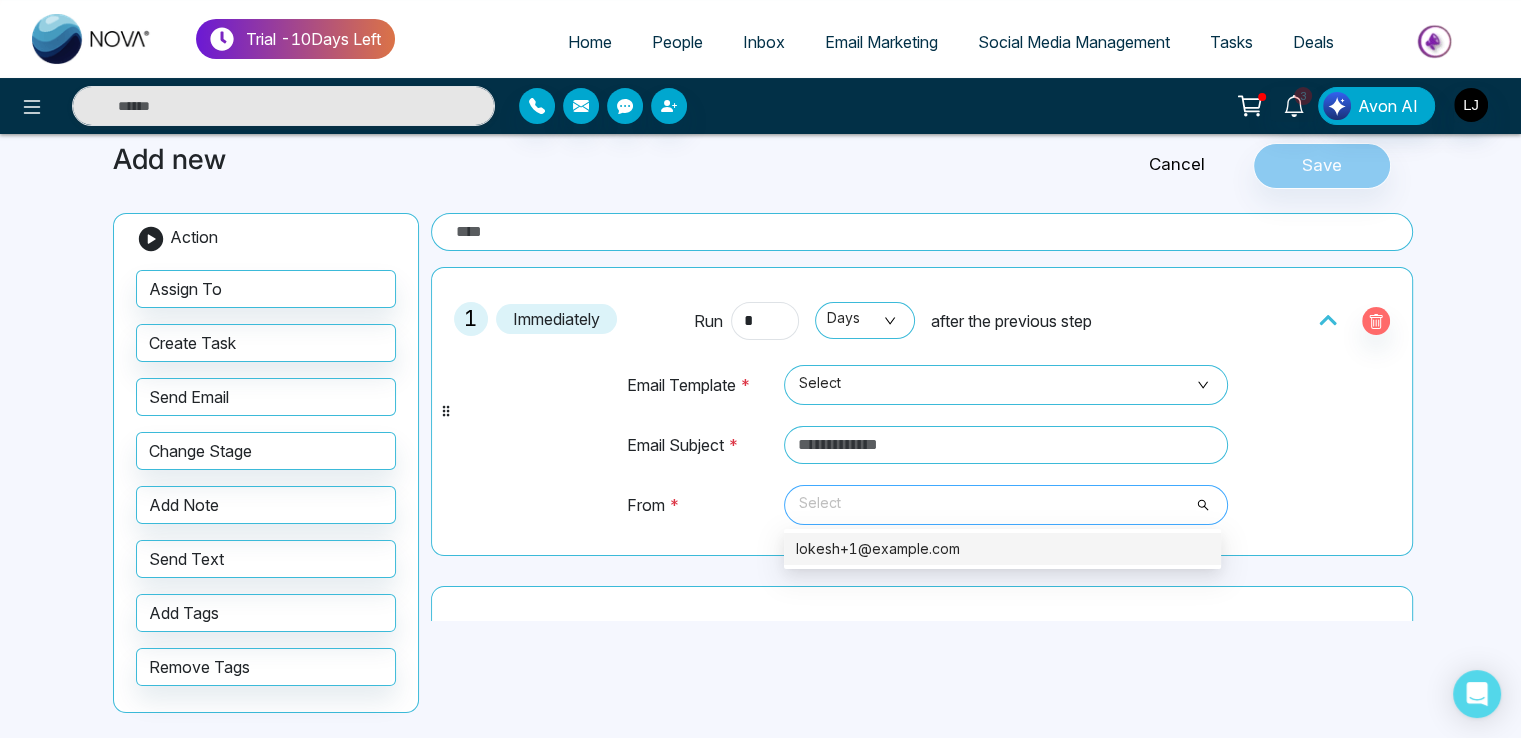 click on "Select" at bounding box center [1006, 505] 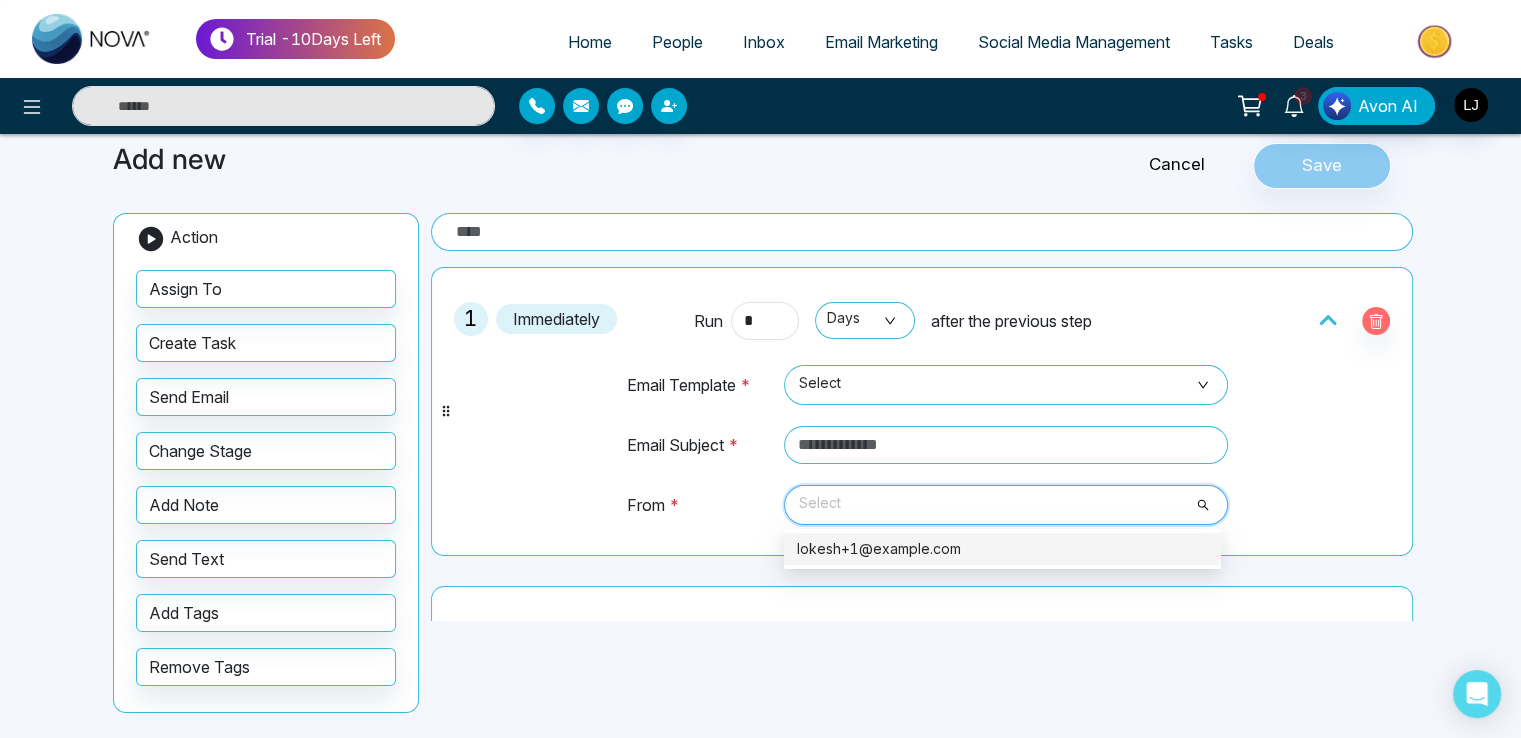 click on "lokesh+1@example.com" at bounding box center (1002, 549) 